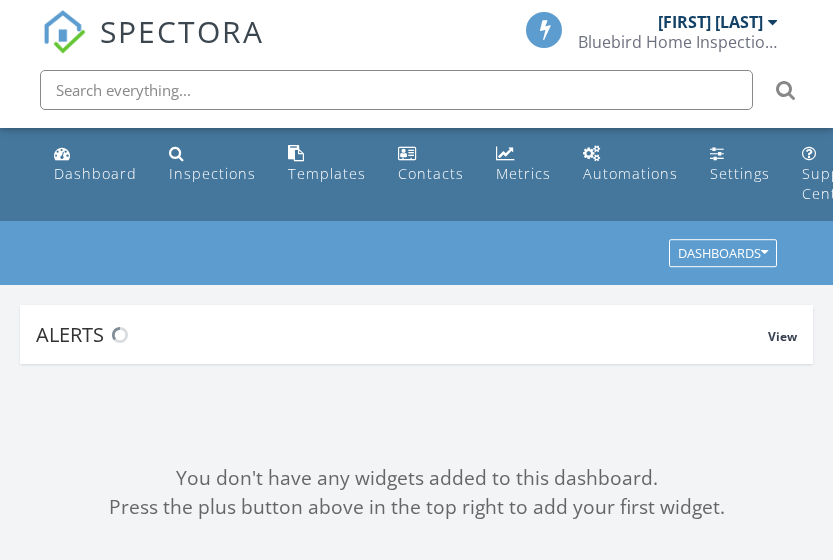 scroll, scrollTop: 0, scrollLeft: 0, axis: both 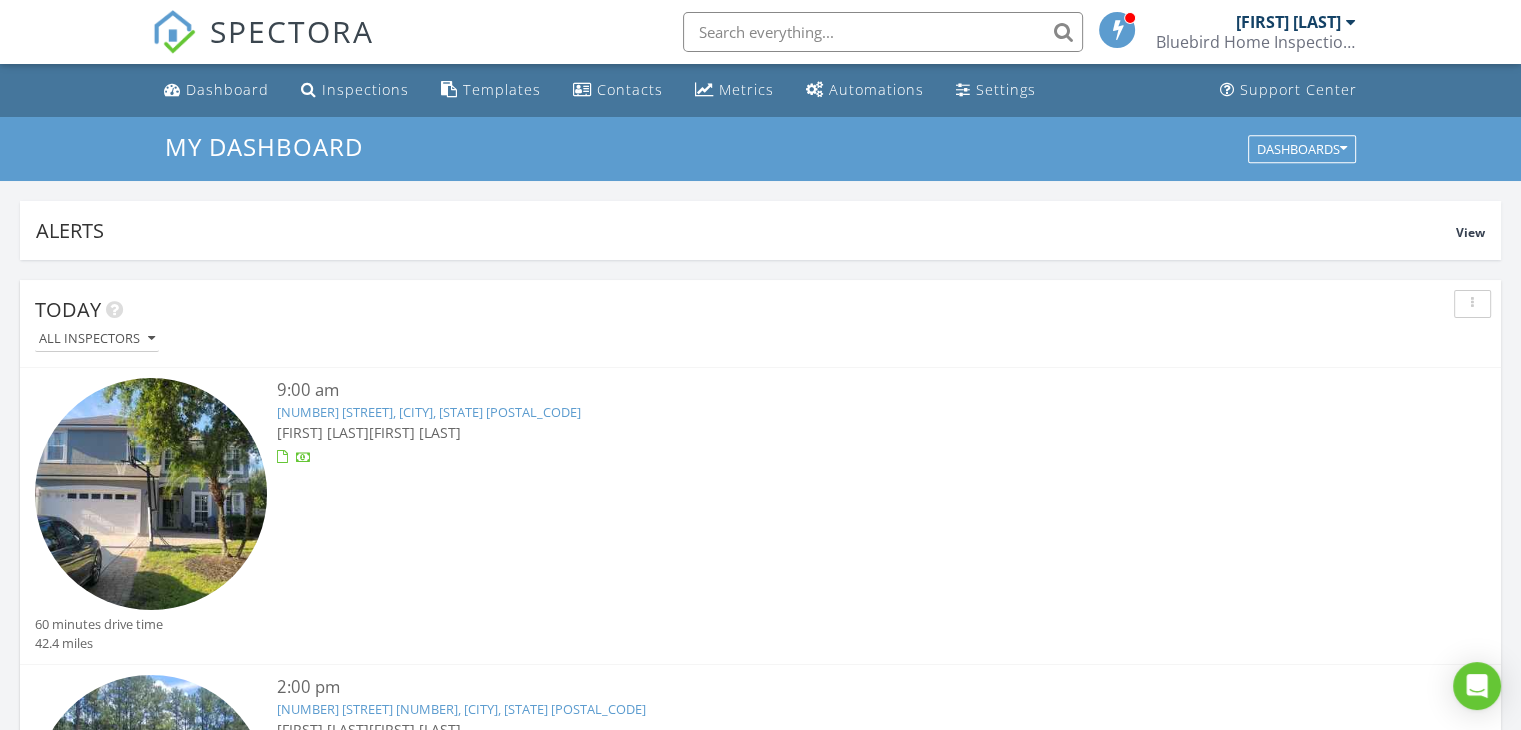 click at bounding box center [151, 494] 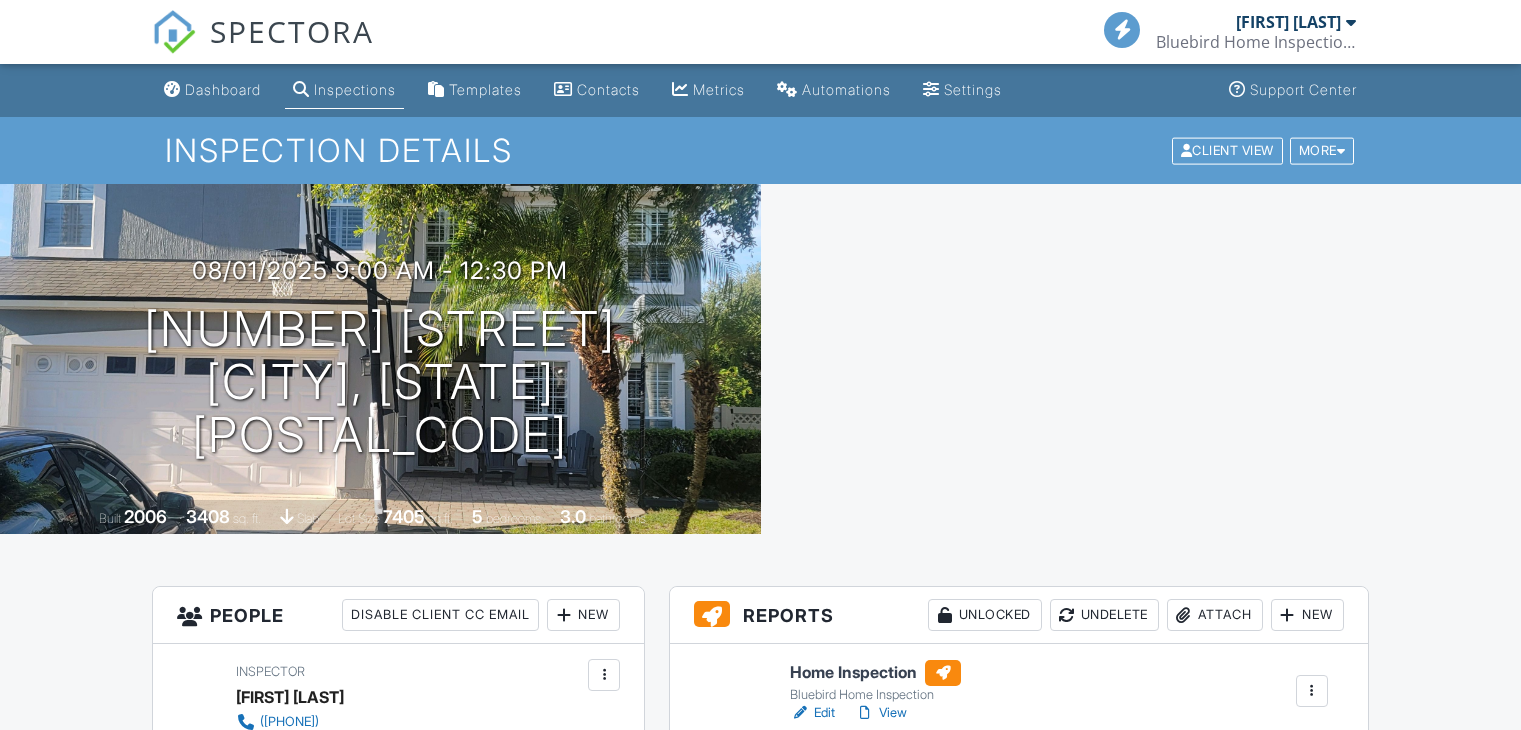 scroll, scrollTop: 0, scrollLeft: 0, axis: both 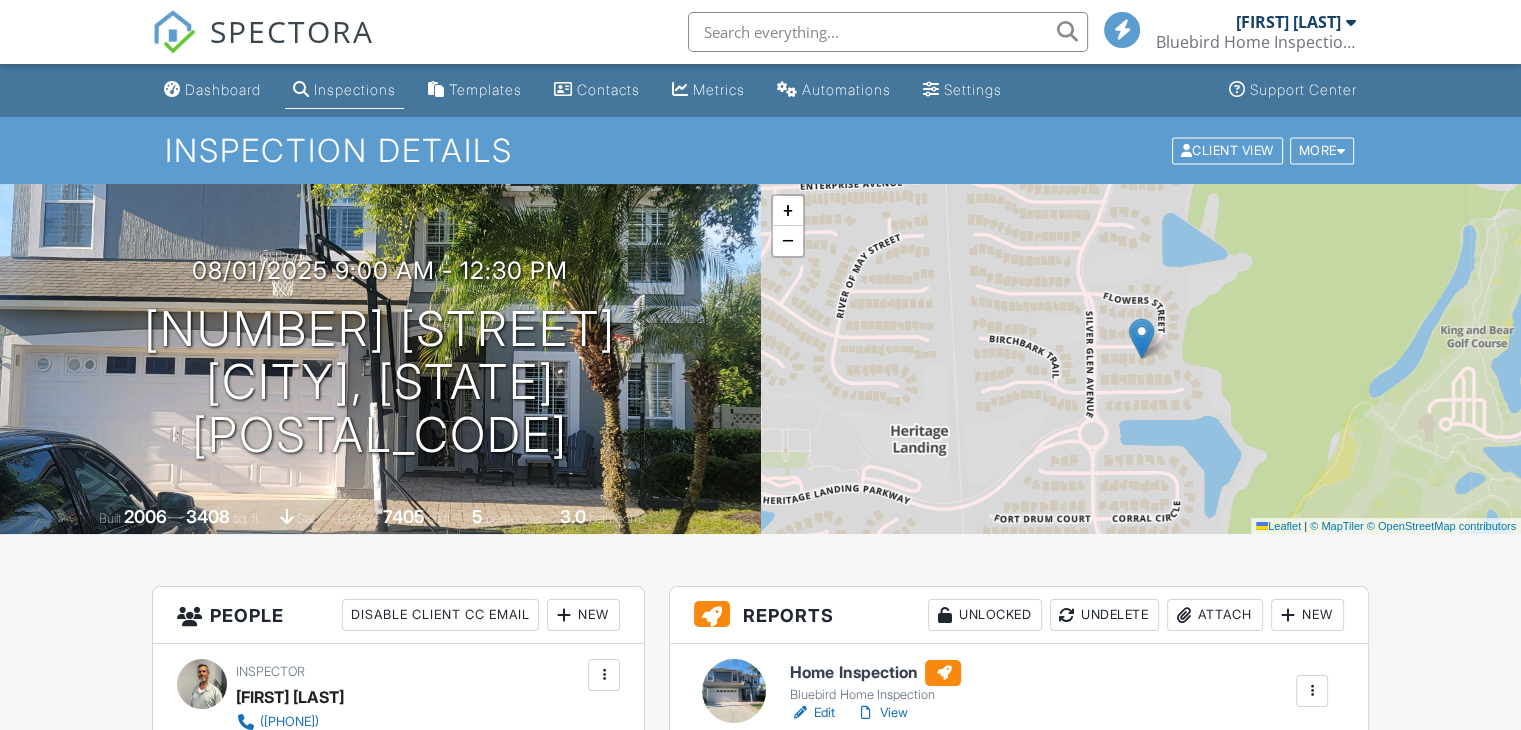 click on "Home Inspection" at bounding box center (875, 673) 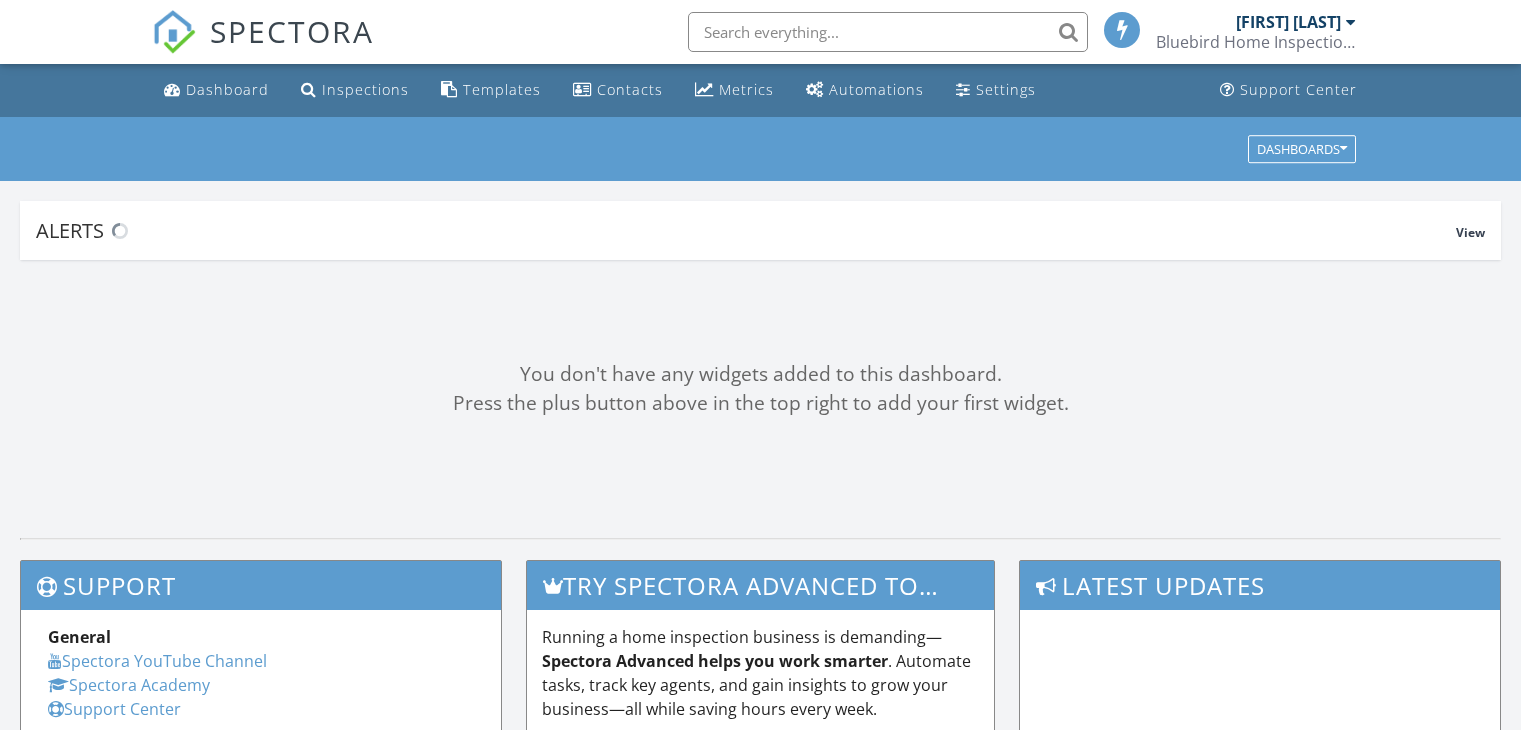 scroll, scrollTop: 0, scrollLeft: 0, axis: both 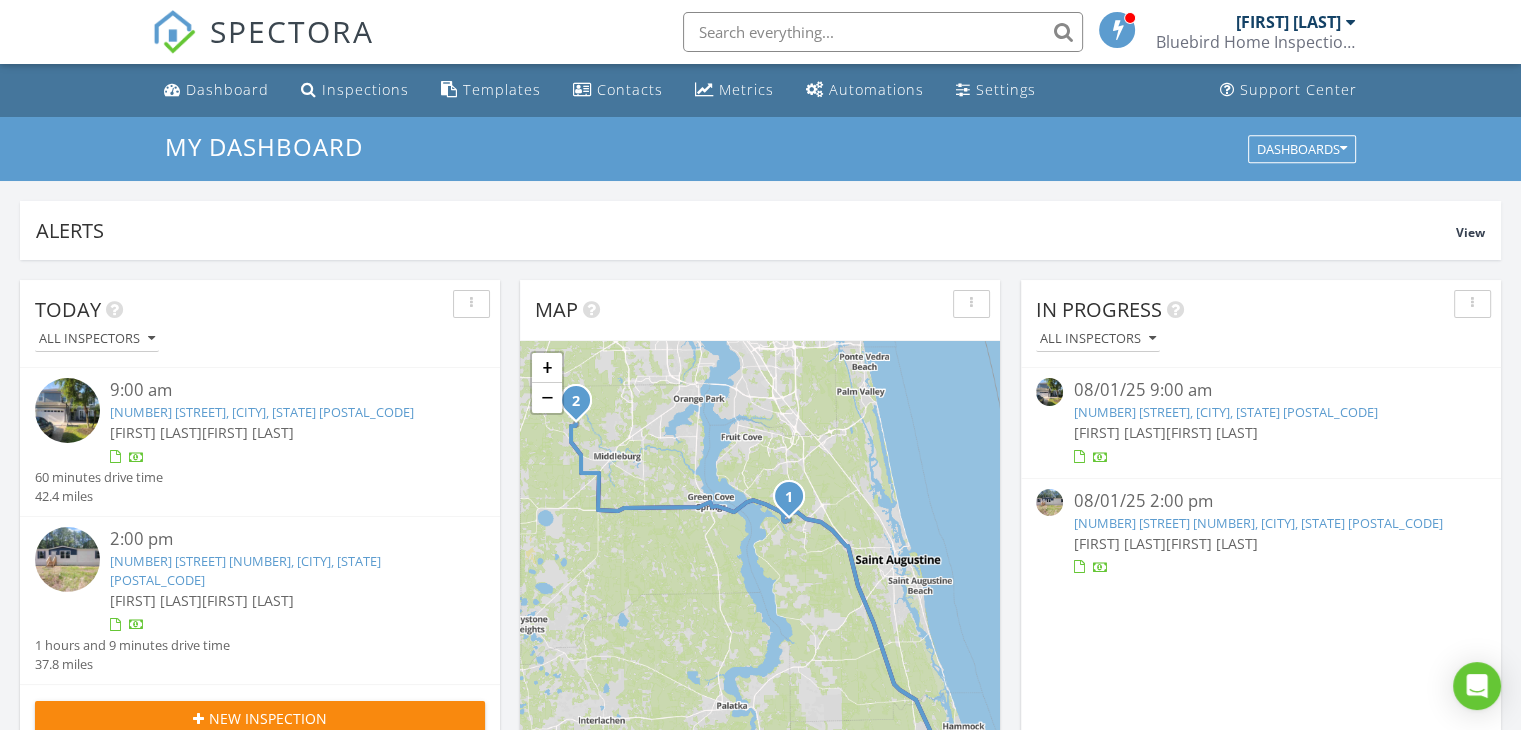 click on "717 Flowers St, World Golf Village, FL 32092" at bounding box center (262, 412) 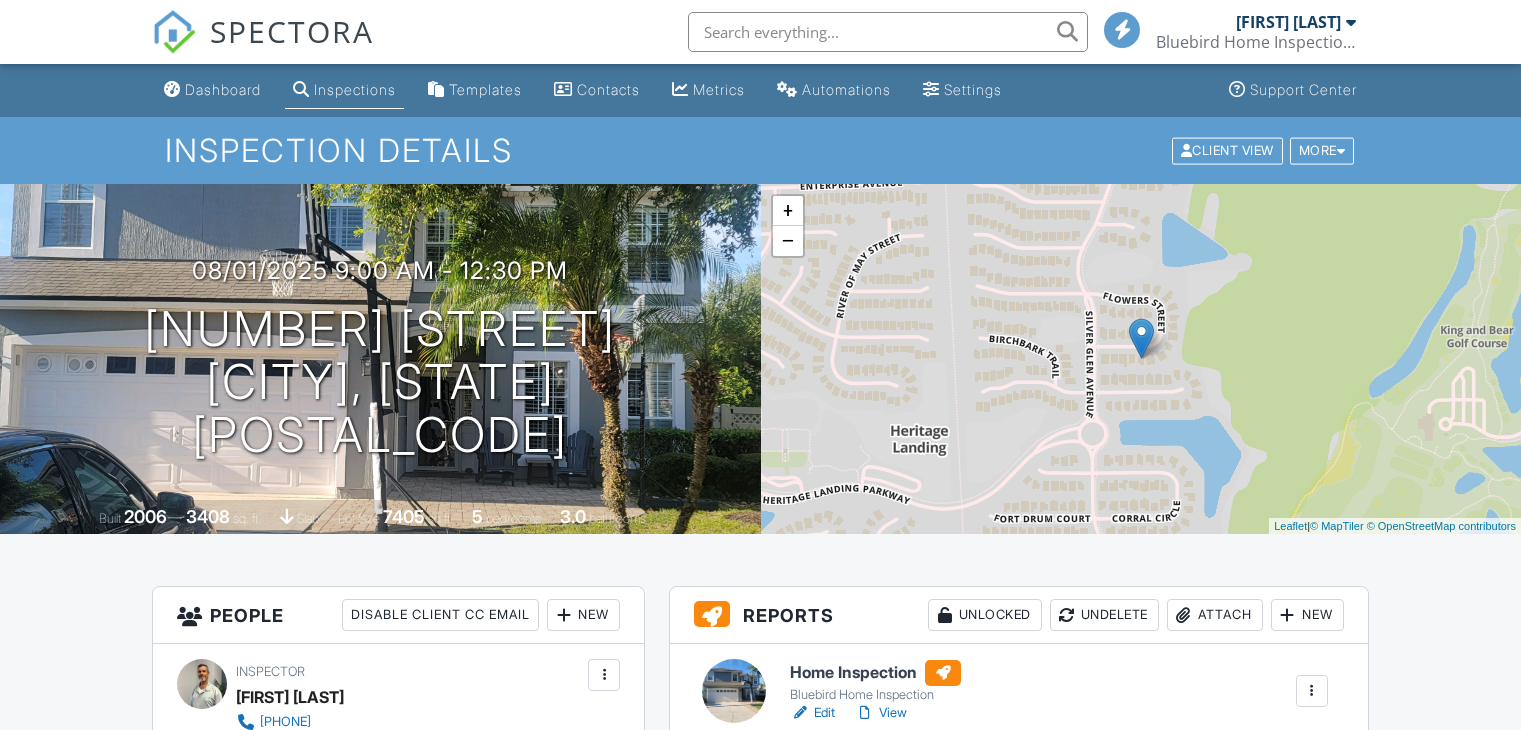 scroll, scrollTop: 0, scrollLeft: 0, axis: both 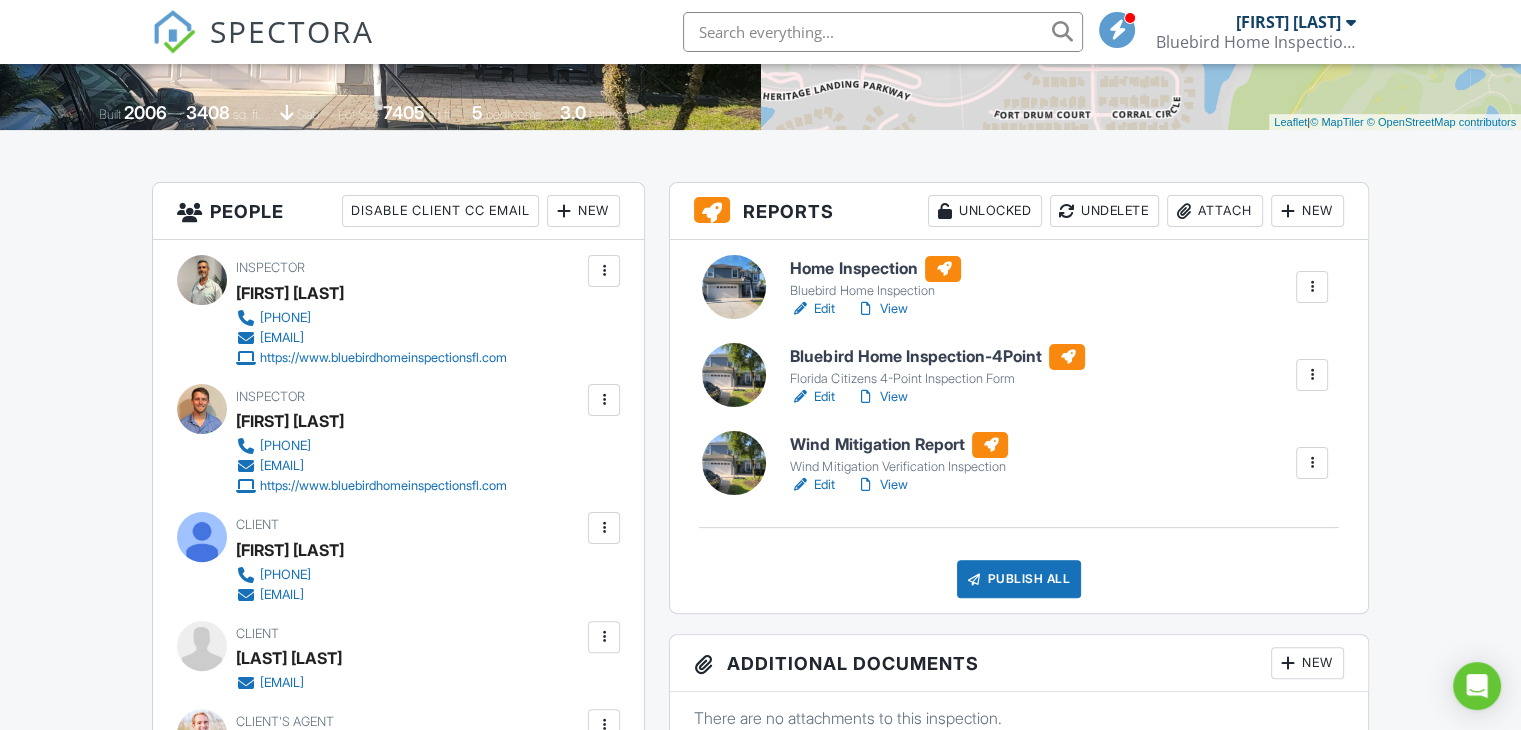 click on "Wind Mitigation Report" at bounding box center [899, 445] 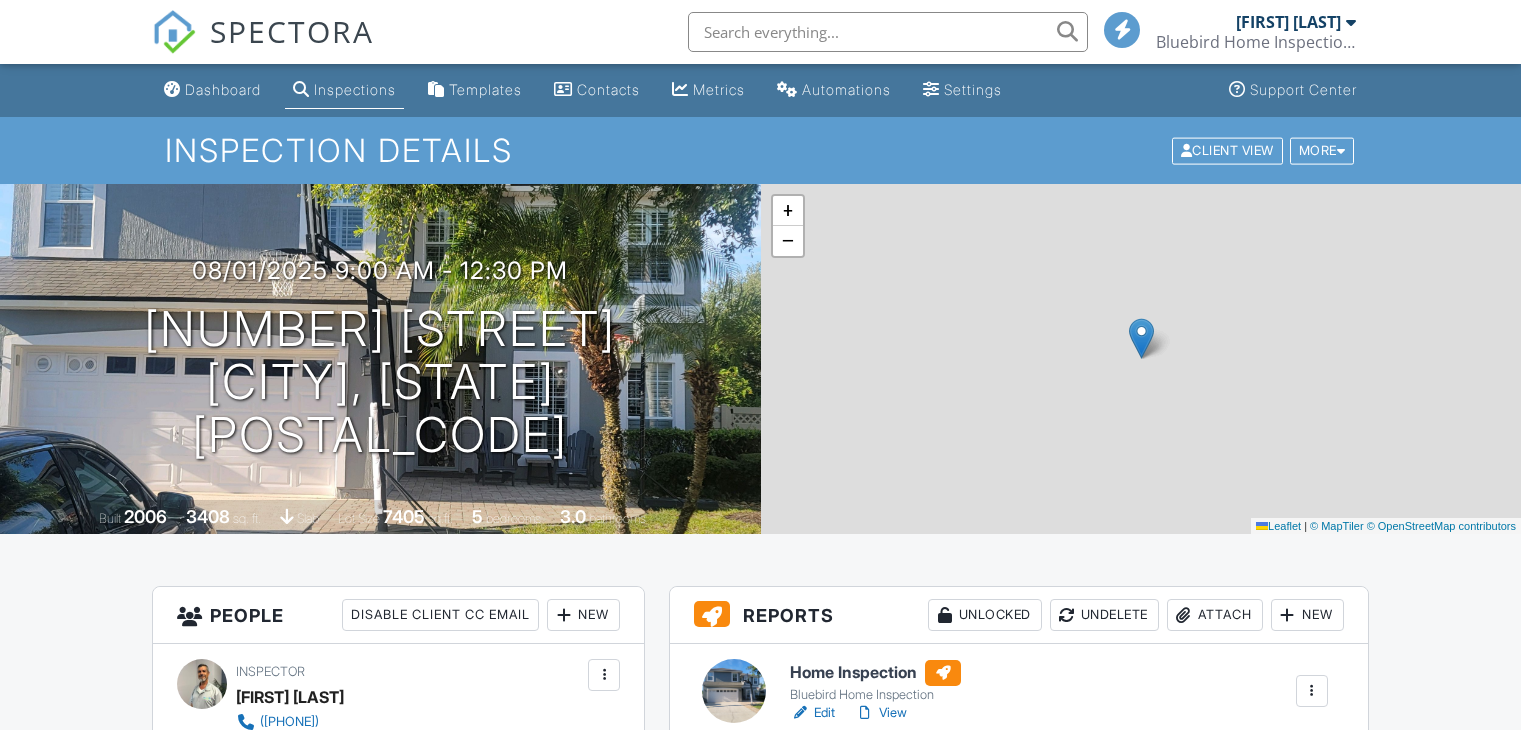 scroll, scrollTop: 0, scrollLeft: 0, axis: both 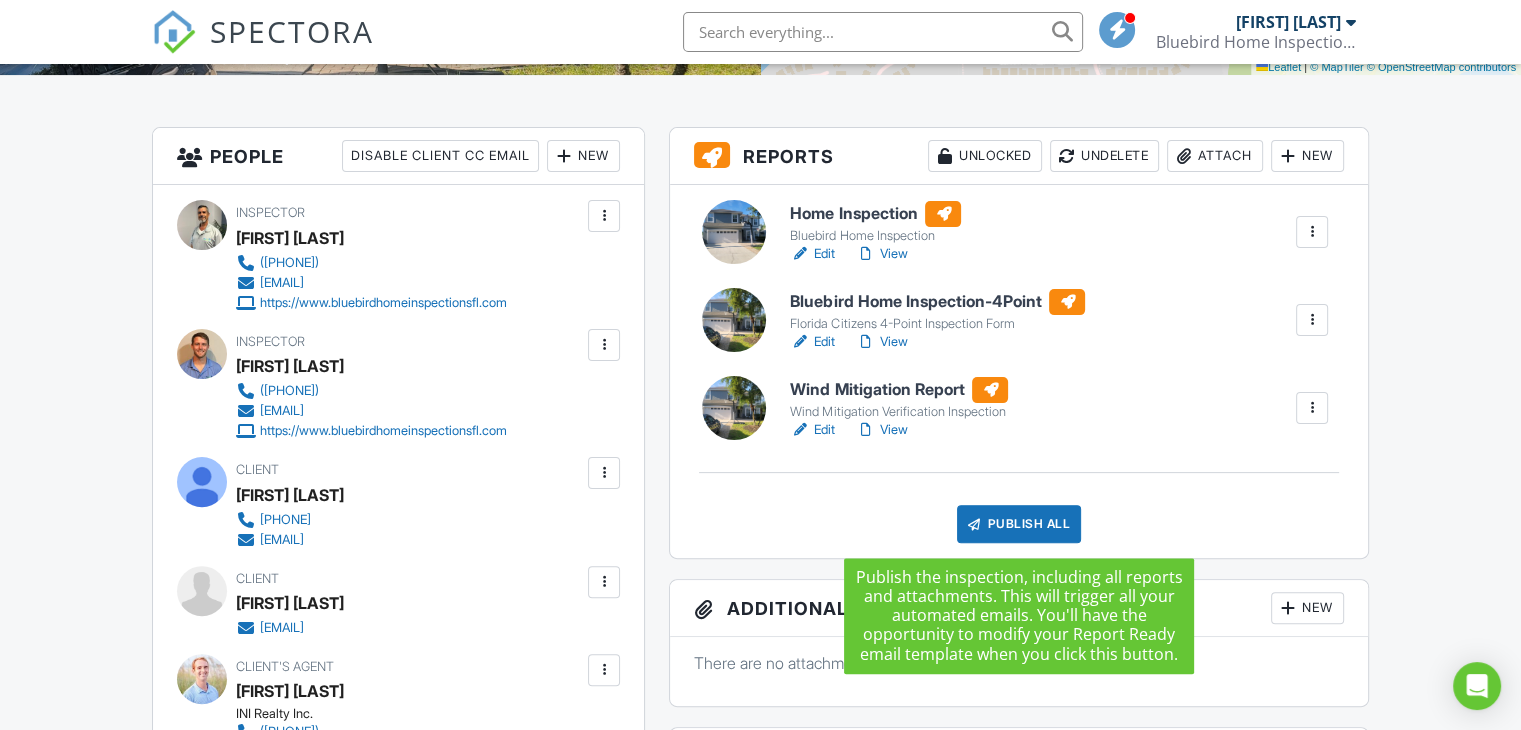 click on "Publish All" at bounding box center [1019, 524] 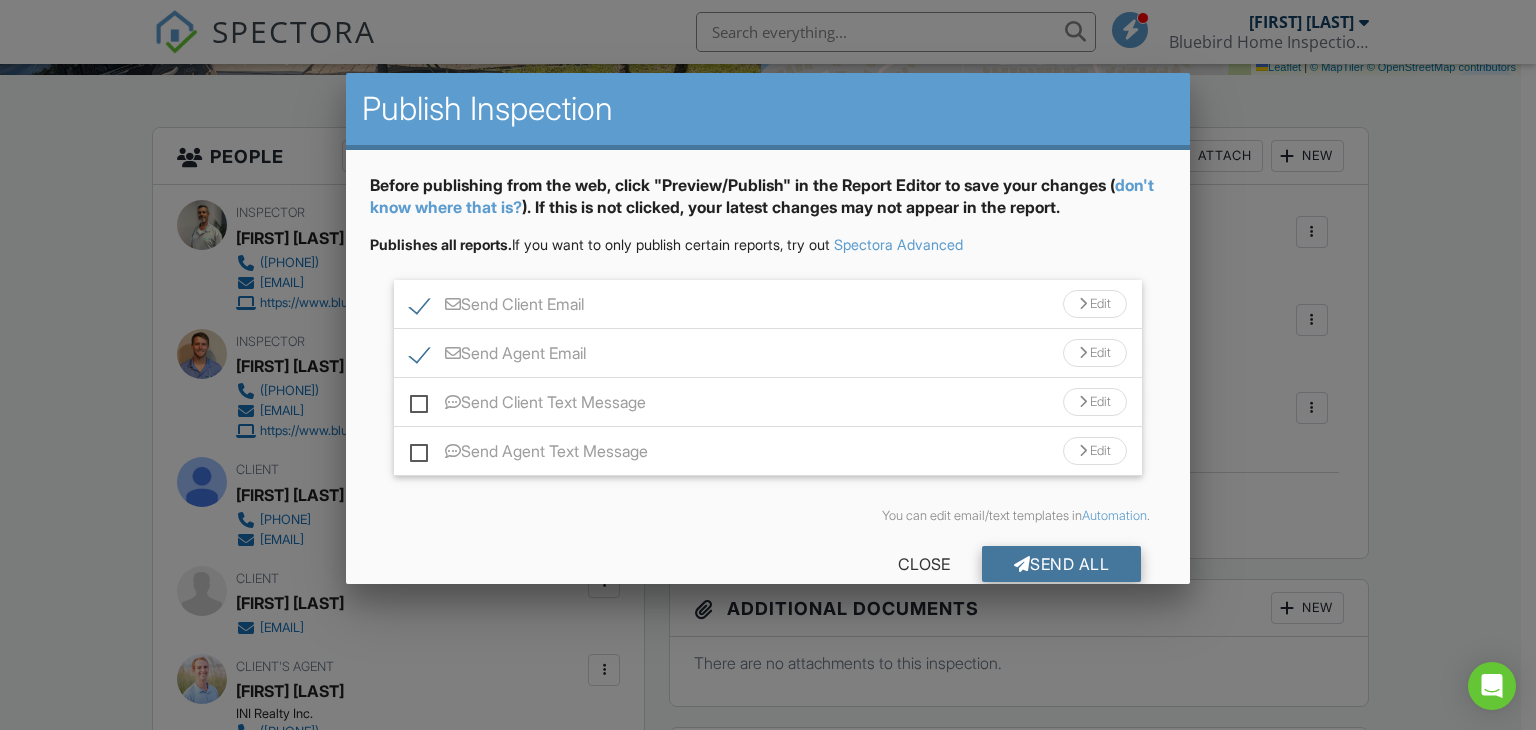 click on "Send All" at bounding box center (1062, 564) 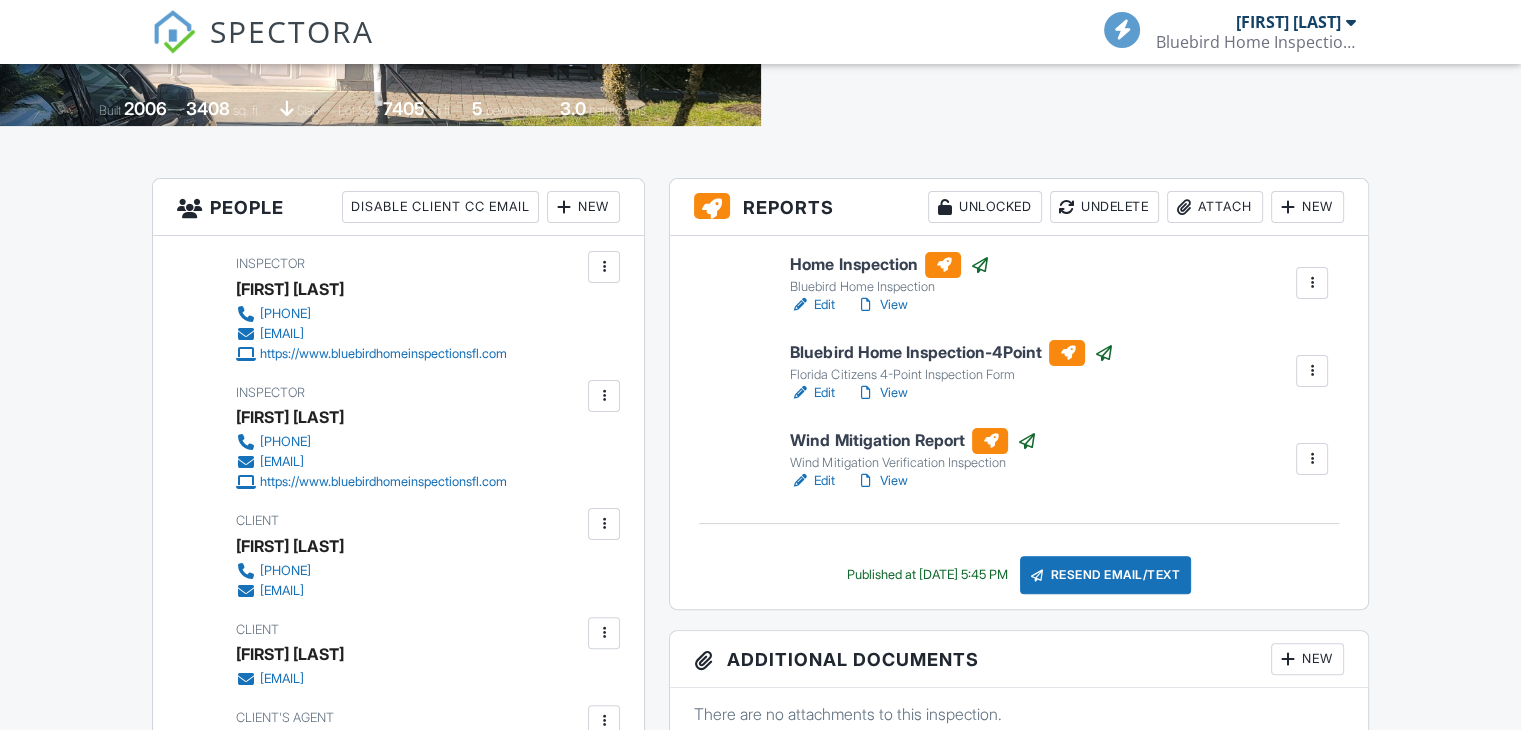 scroll, scrollTop: 408, scrollLeft: 0, axis: vertical 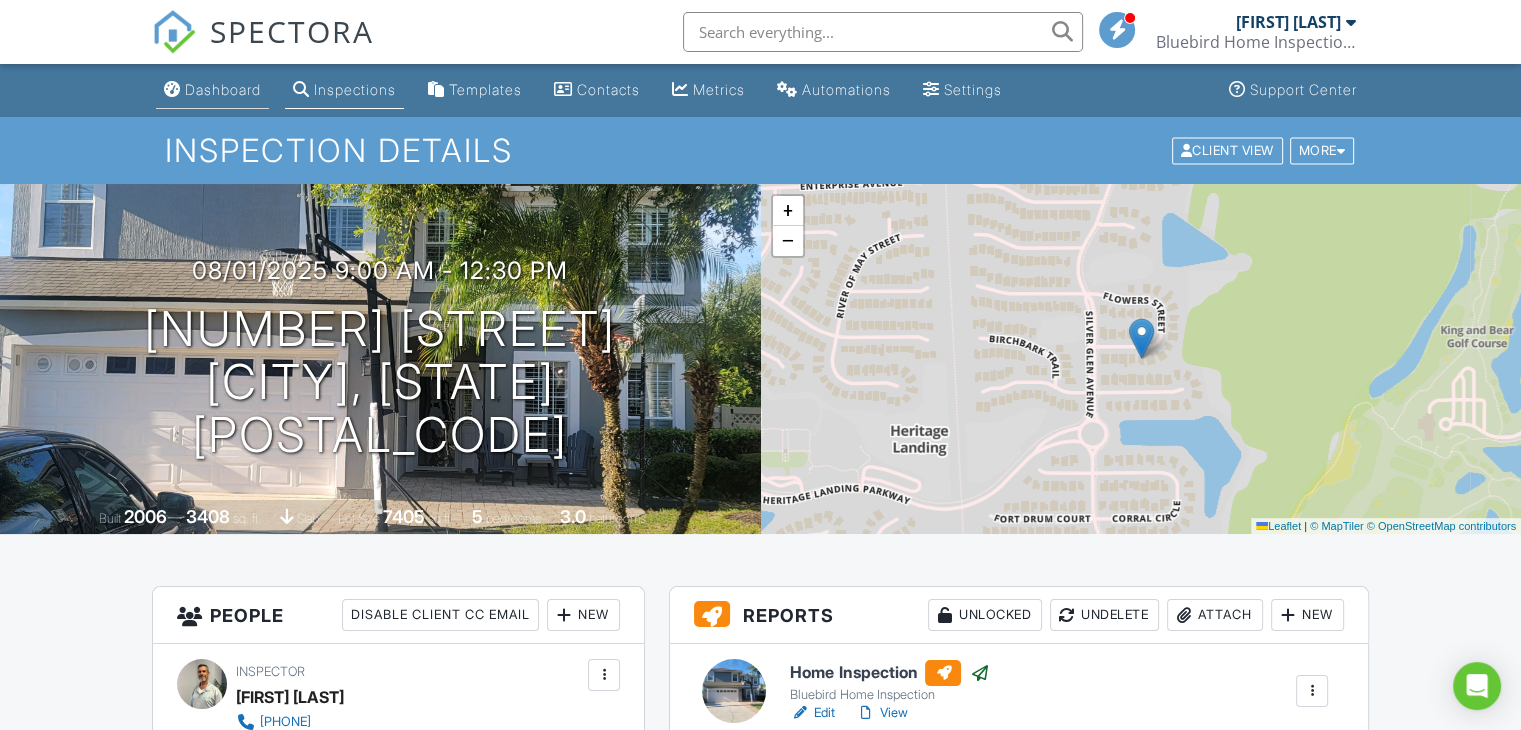 click on "Dashboard" at bounding box center (223, 89) 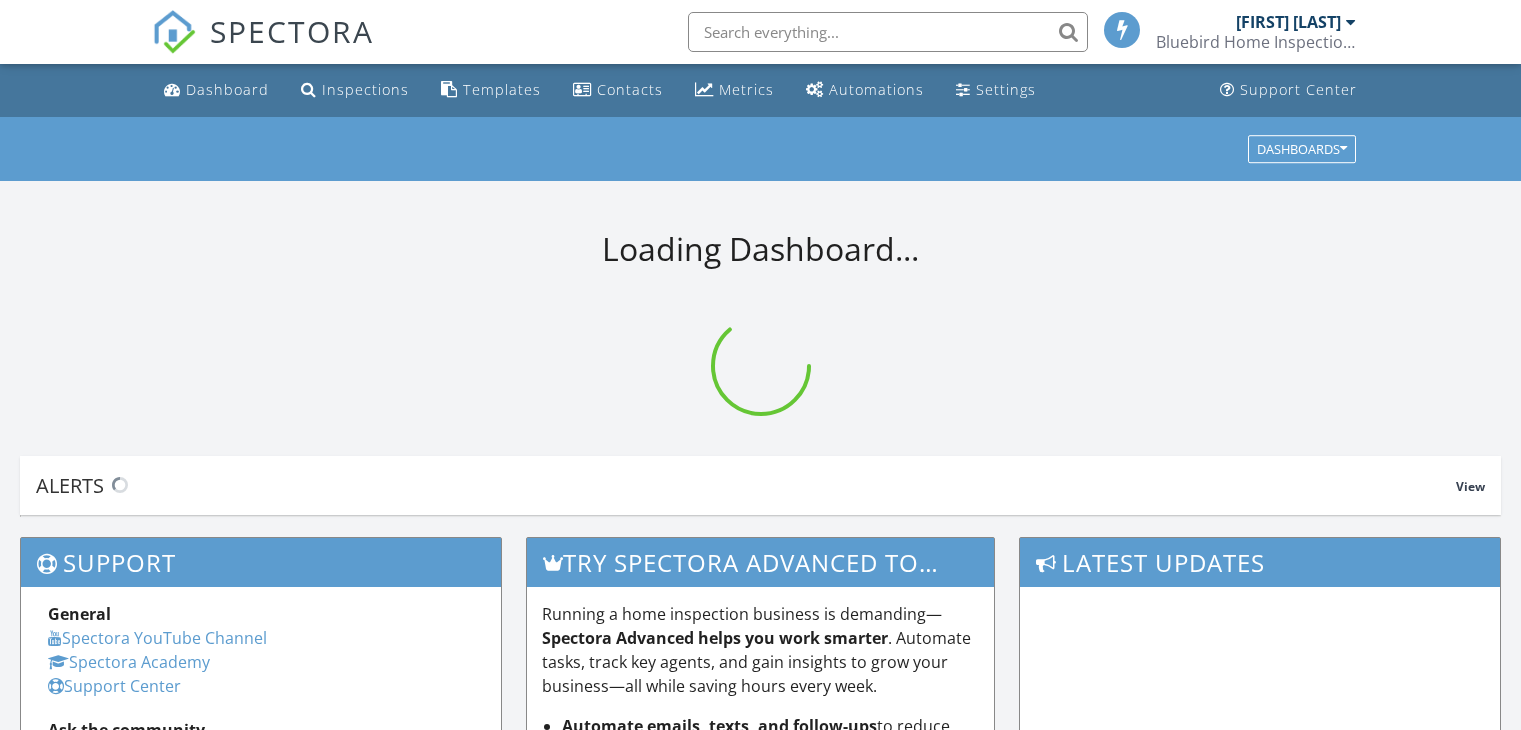 scroll, scrollTop: 0, scrollLeft: 0, axis: both 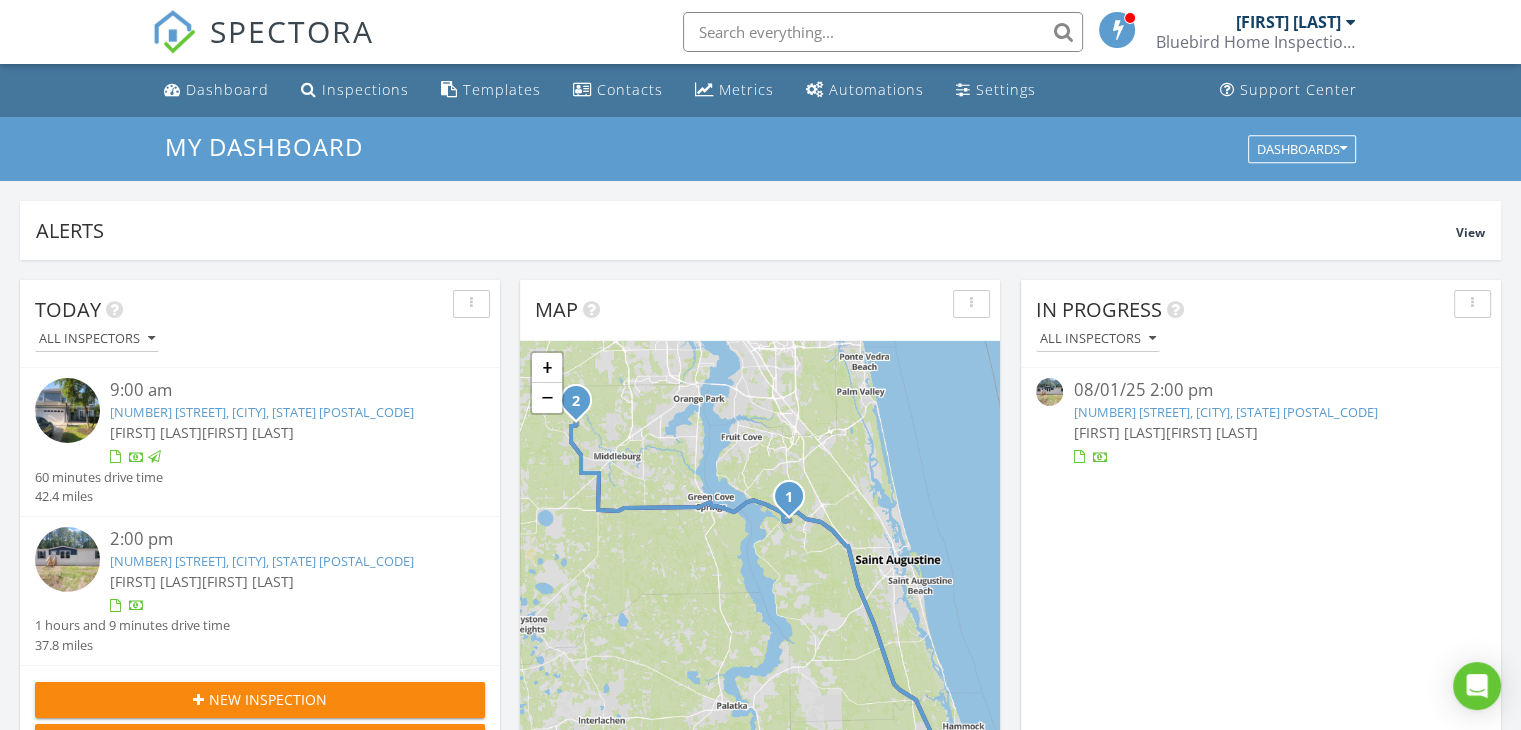click on "[NUMBER] [STREET], [CITY], [STATE] [POSTAL_CODE]" at bounding box center (262, 561) 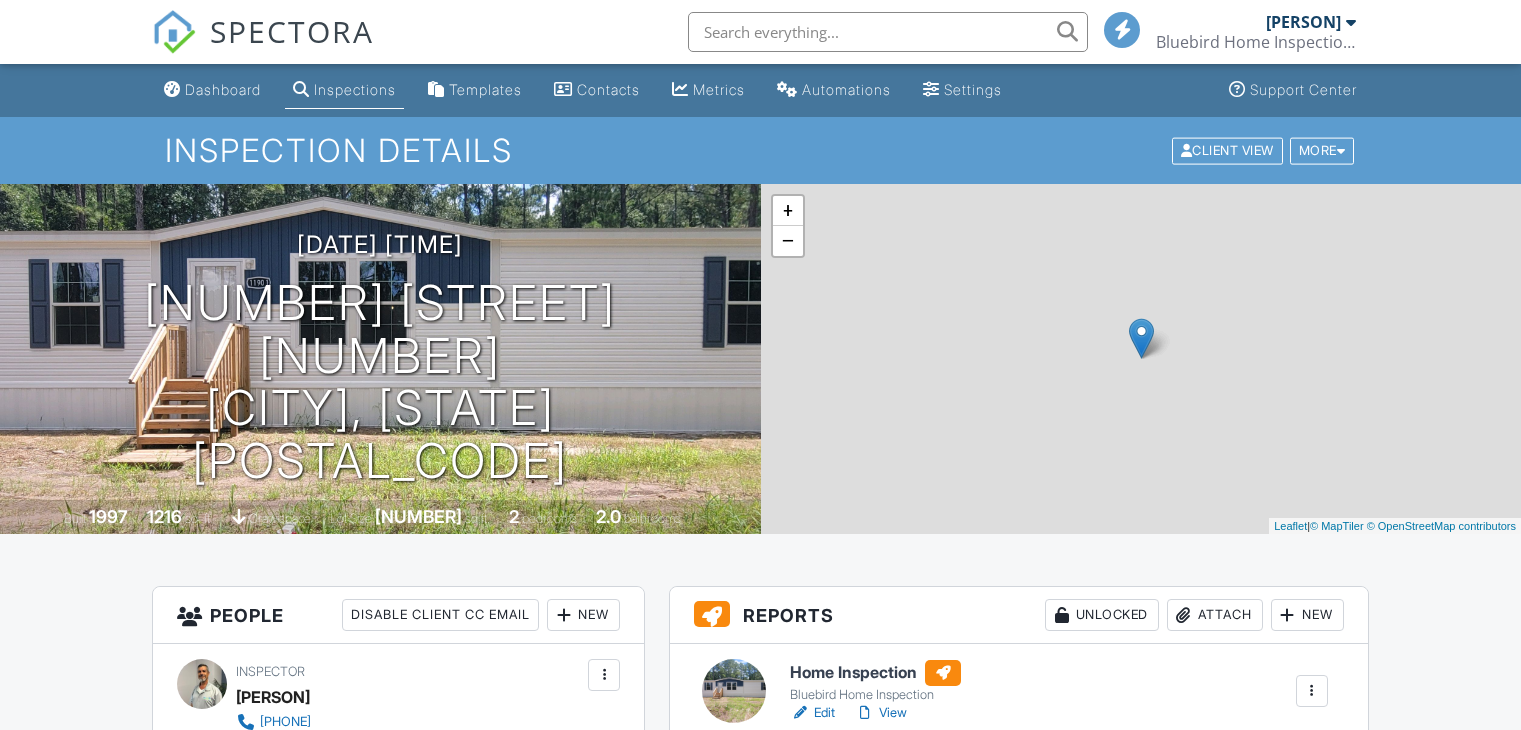 scroll, scrollTop: 0, scrollLeft: 0, axis: both 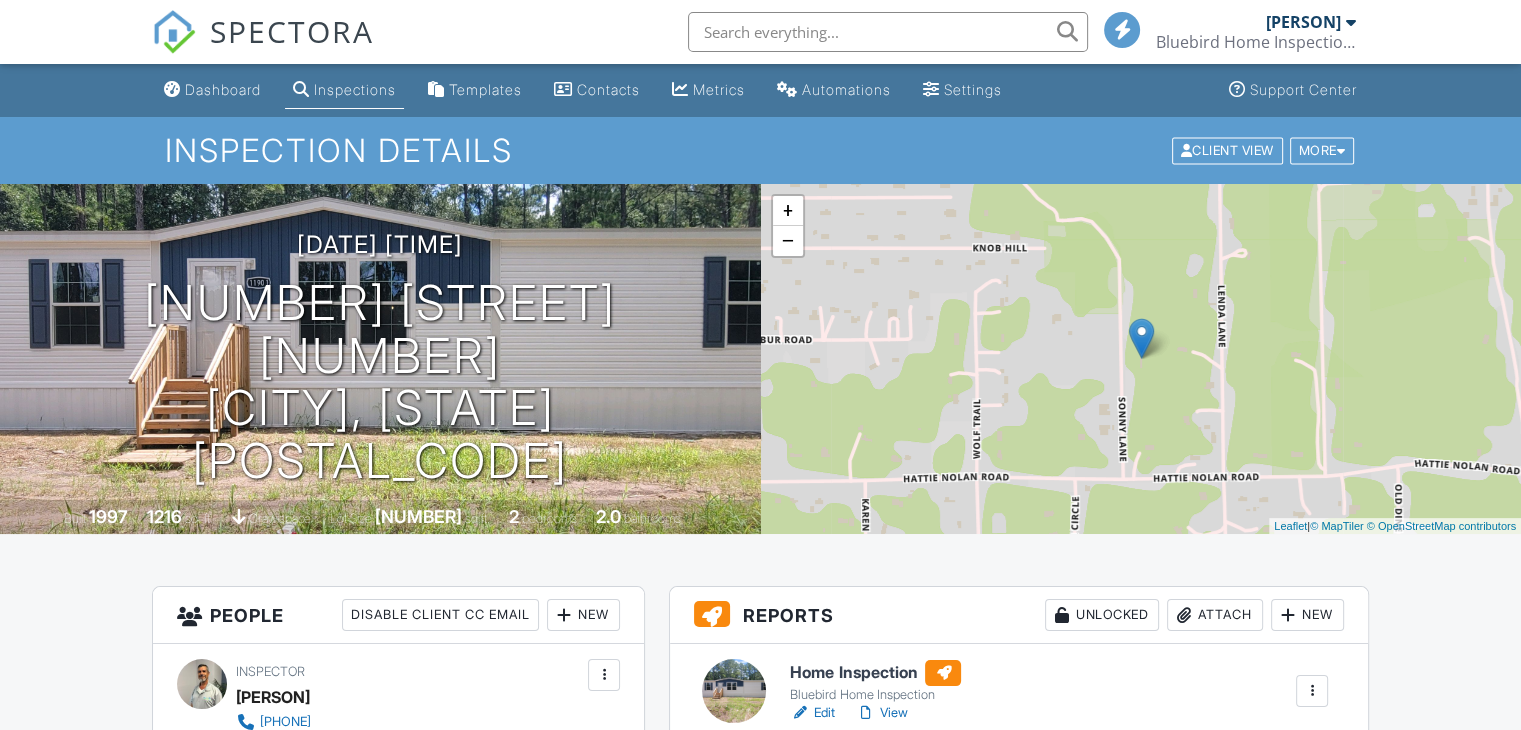 click on "Home Inspection" at bounding box center (875, 673) 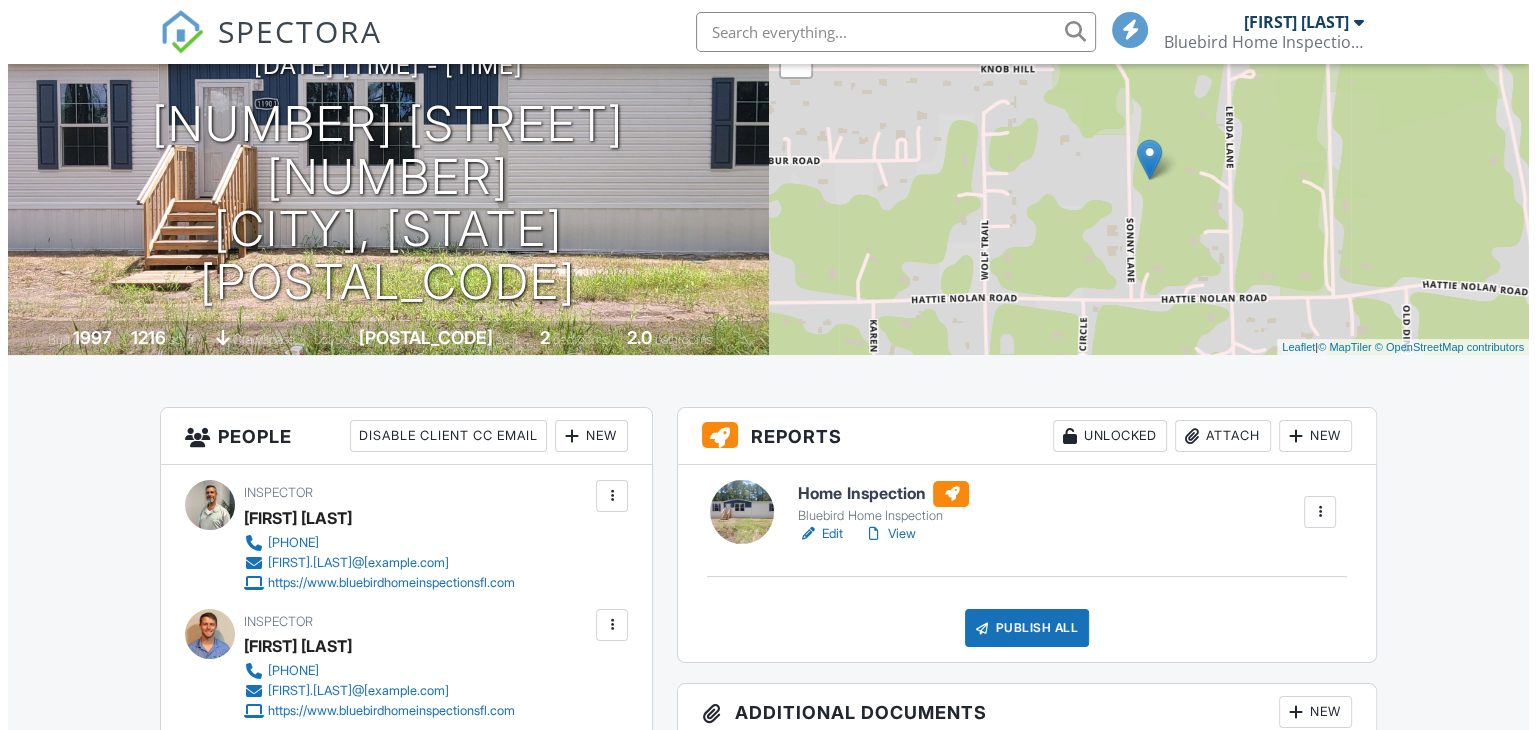scroll, scrollTop: 0, scrollLeft: 0, axis: both 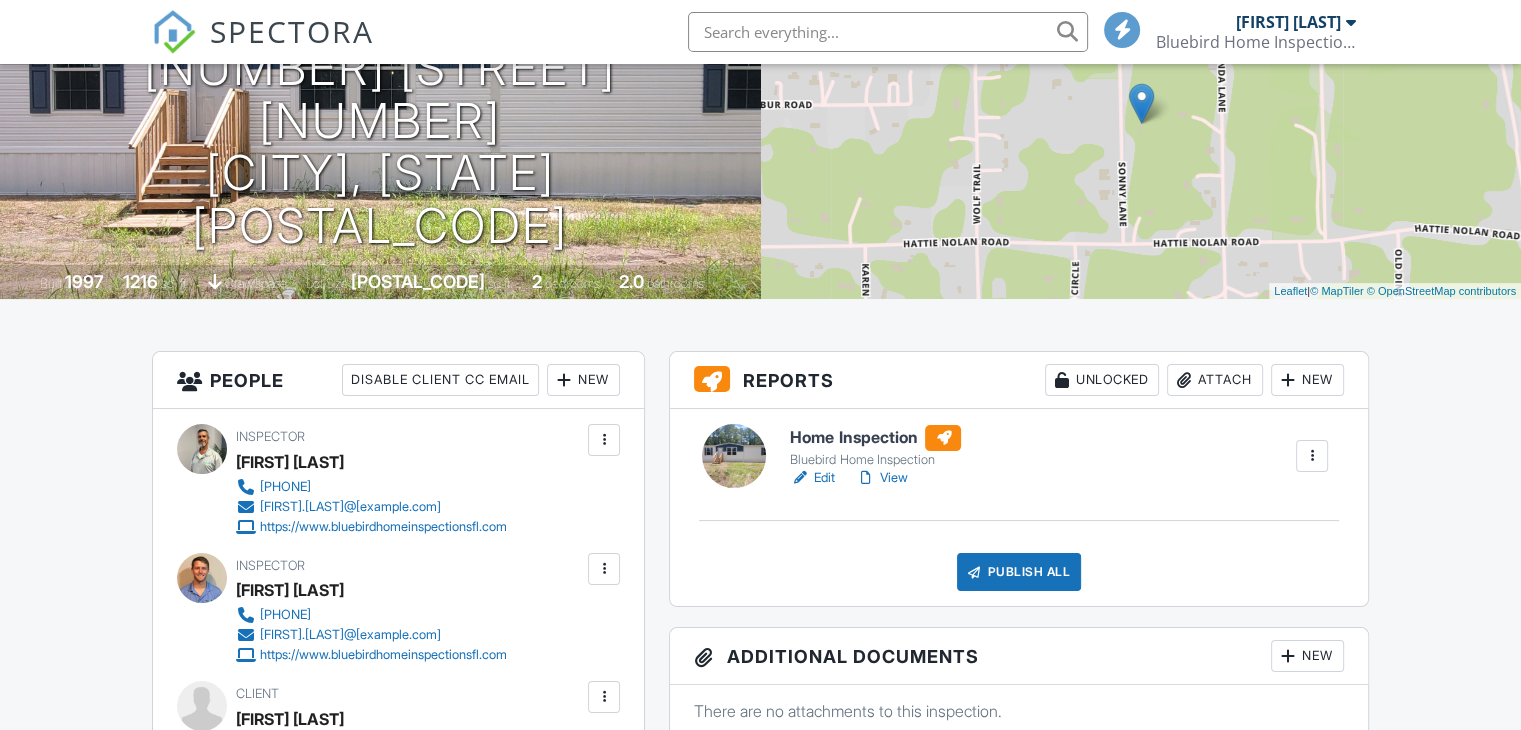 click on "Publish All" at bounding box center [1019, 572] 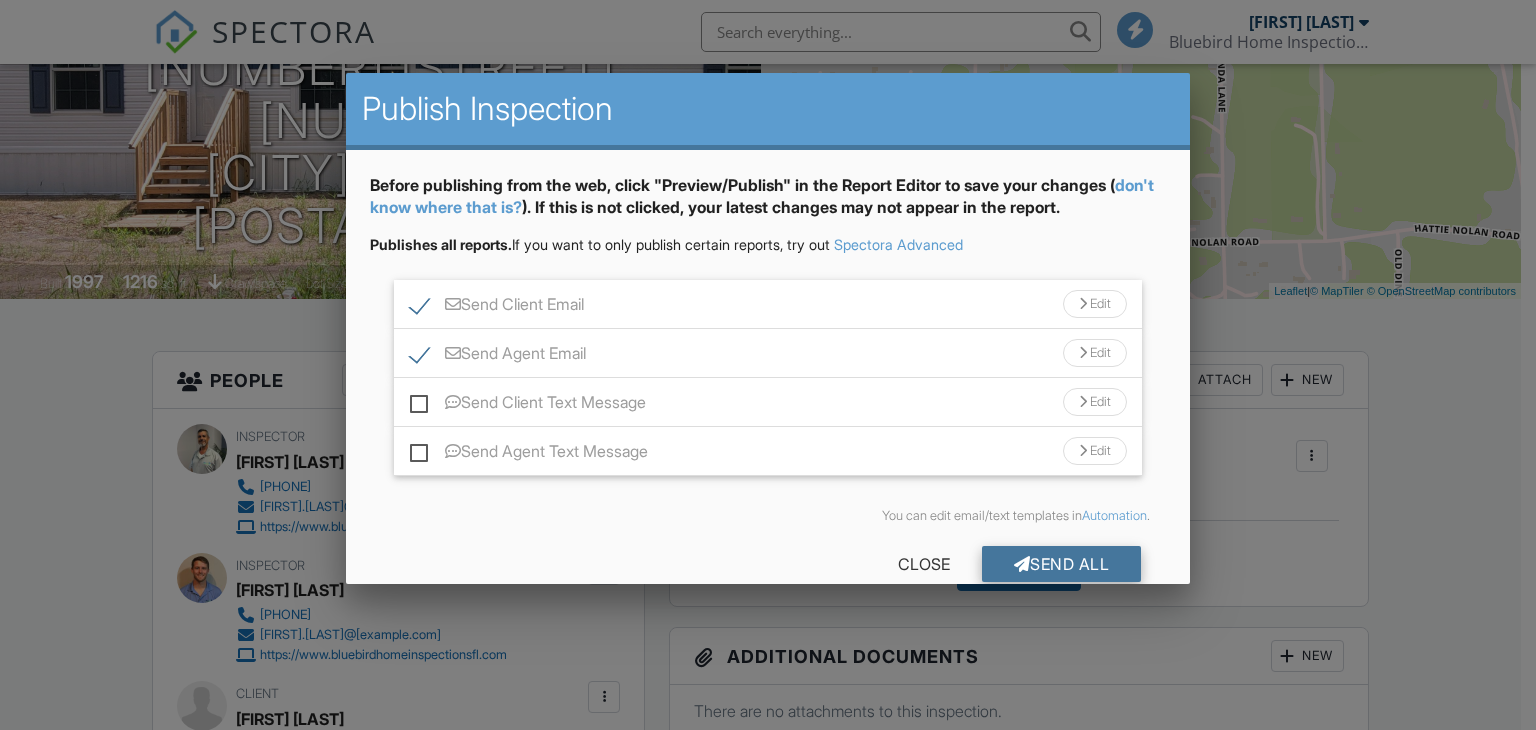 click on "Send All" at bounding box center (1062, 564) 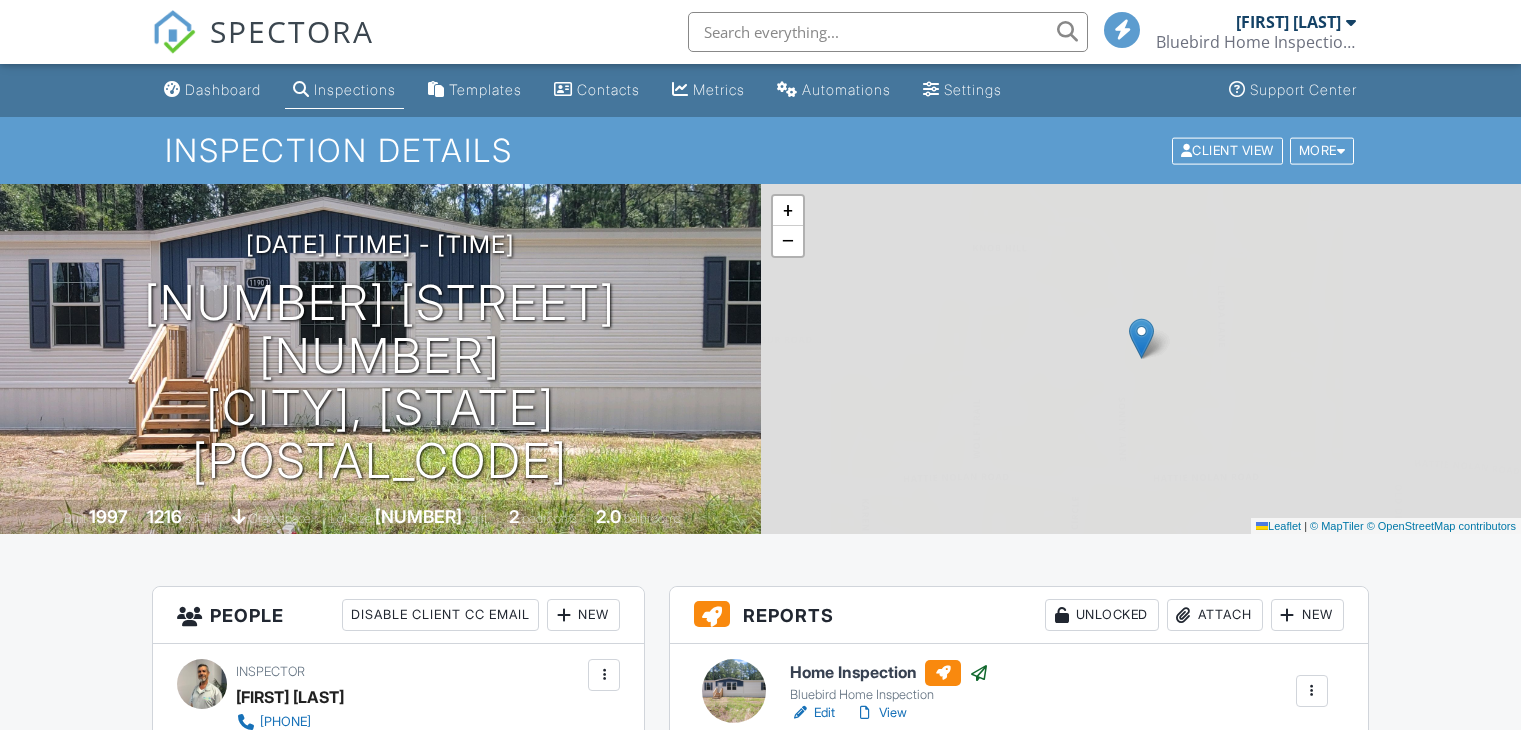 scroll, scrollTop: 235, scrollLeft: 0, axis: vertical 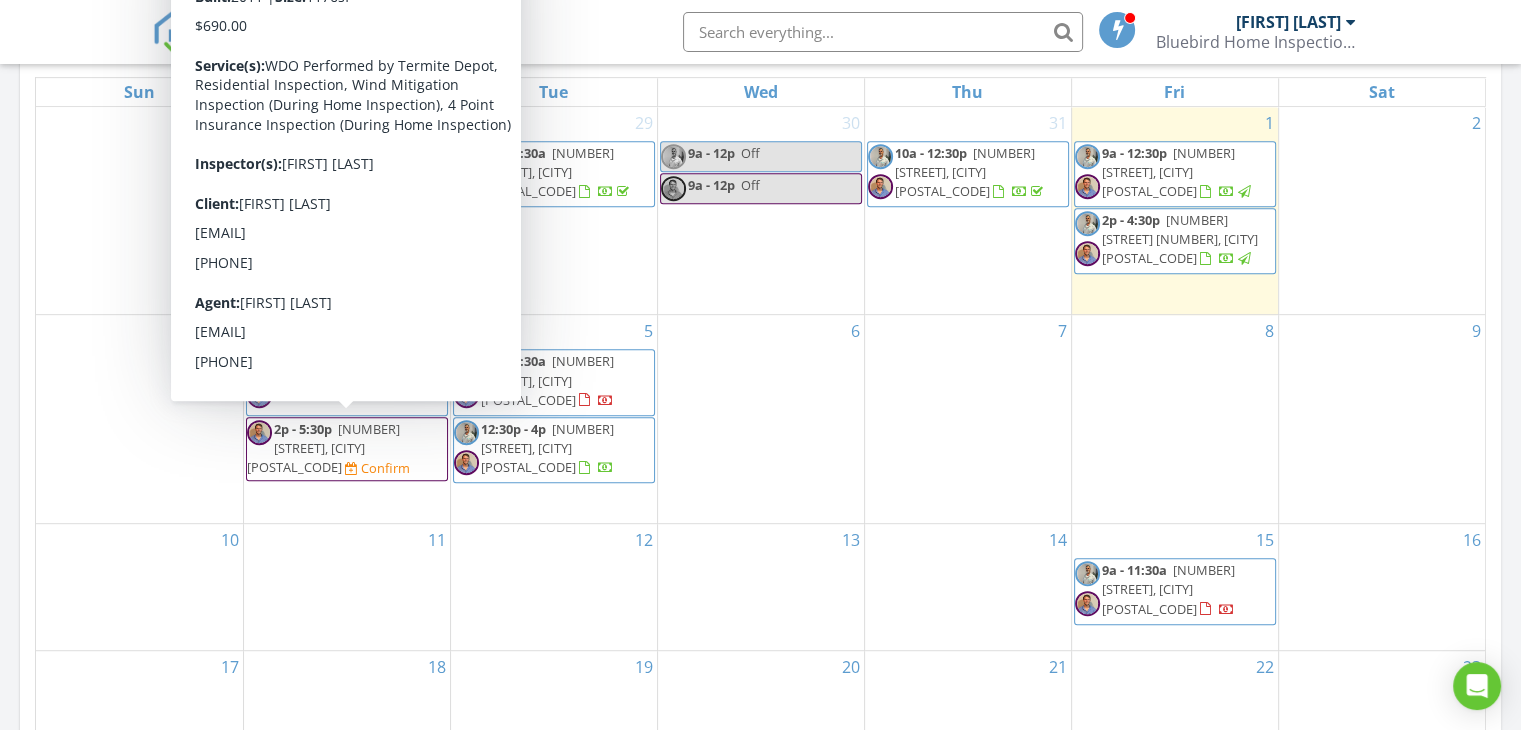 click on "2p - 5:30p
139 Twine St, St. Augustine 32084
Confirm" at bounding box center (347, 449) 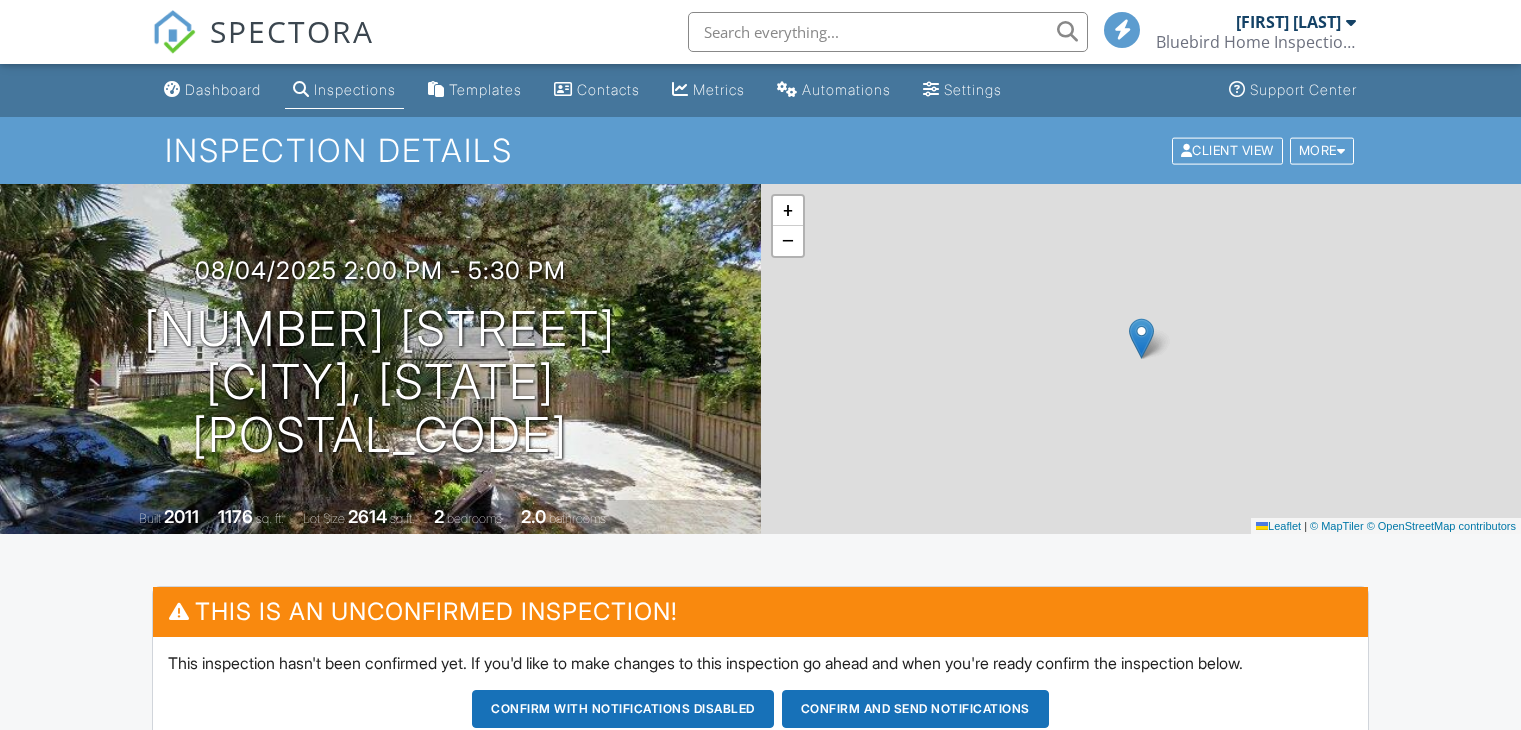 scroll, scrollTop: 0, scrollLeft: 0, axis: both 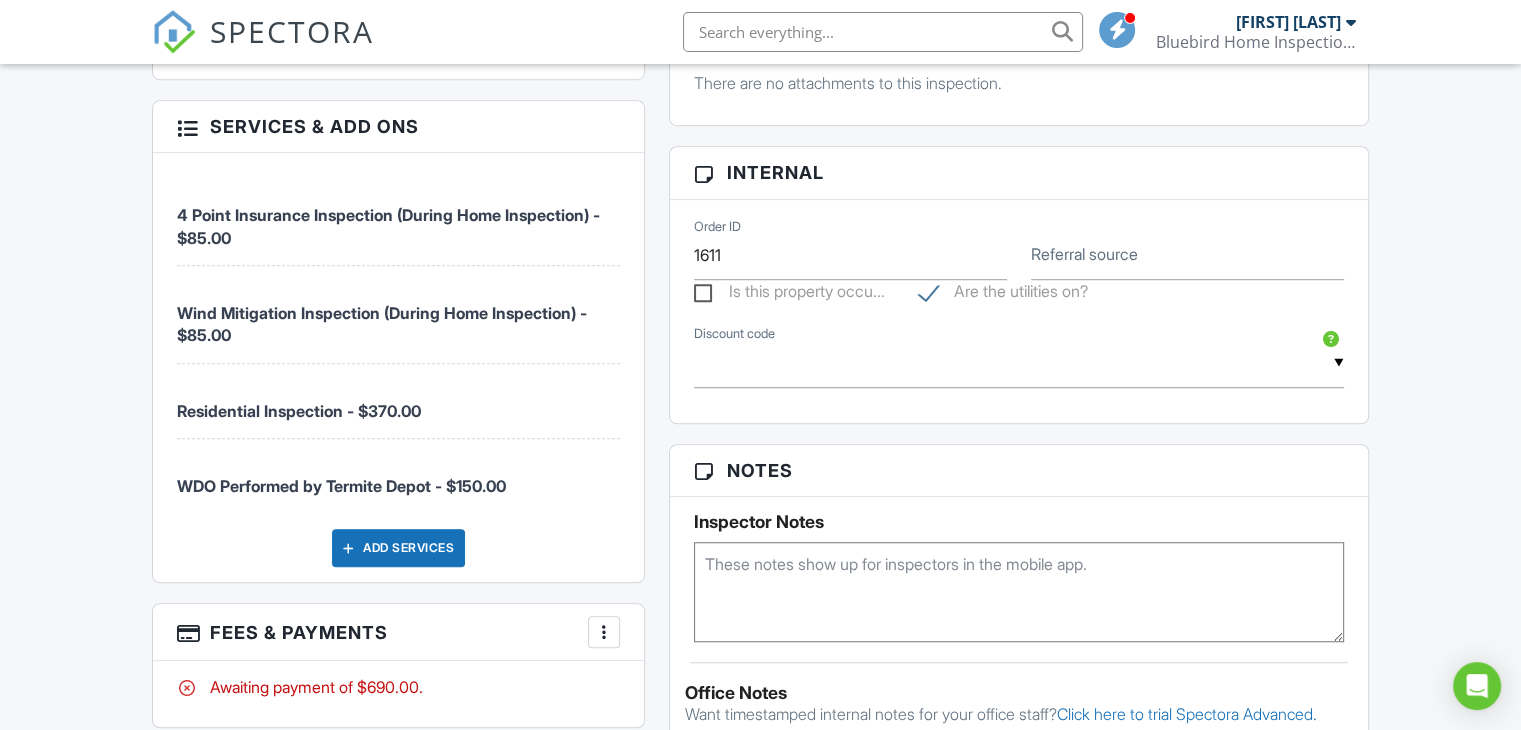 drag, startPoint x: 1529, startPoint y: 185, endPoint x: 1484, endPoint y: 494, distance: 312.25952 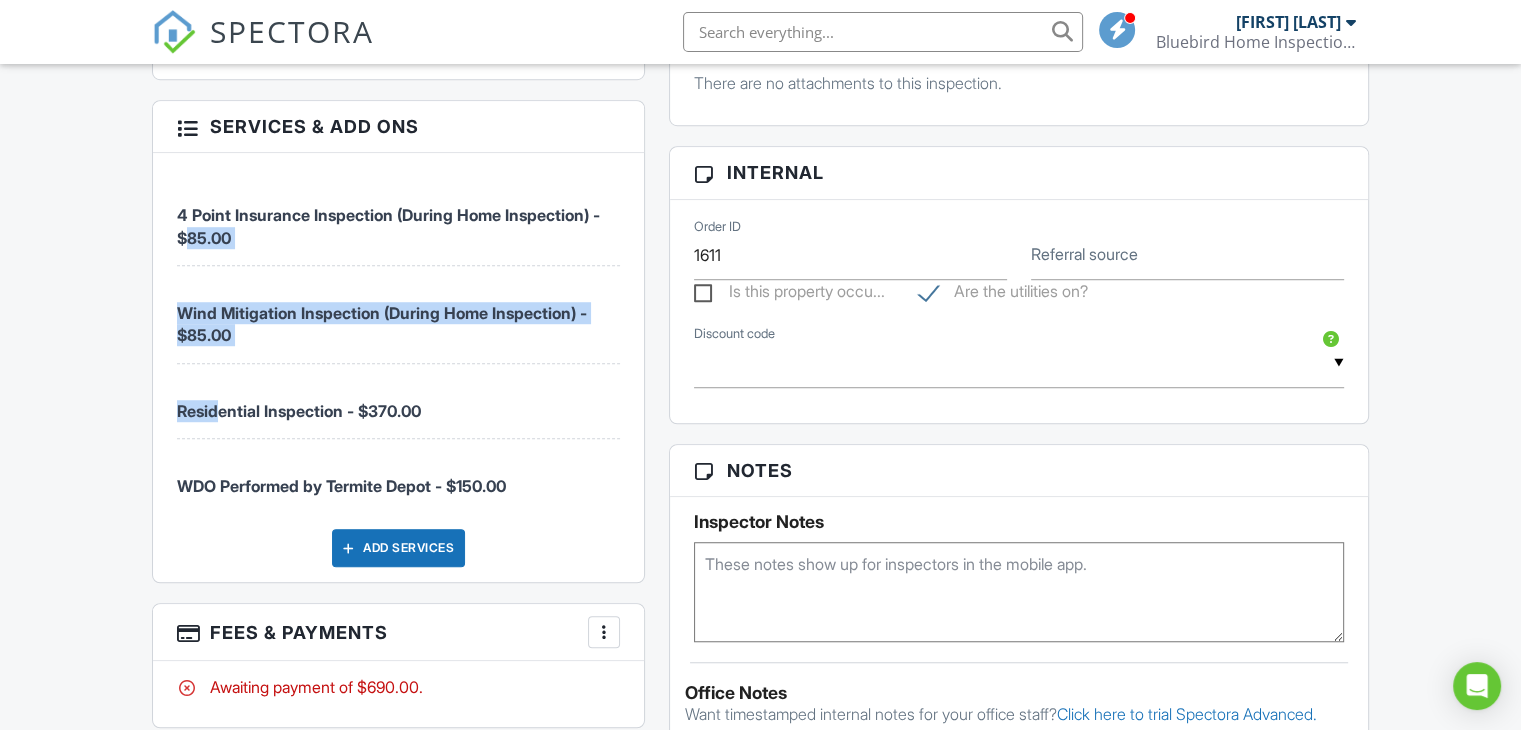 drag, startPoint x: 211, startPoint y: 412, endPoint x: 140, endPoint y: 239, distance: 187.00267 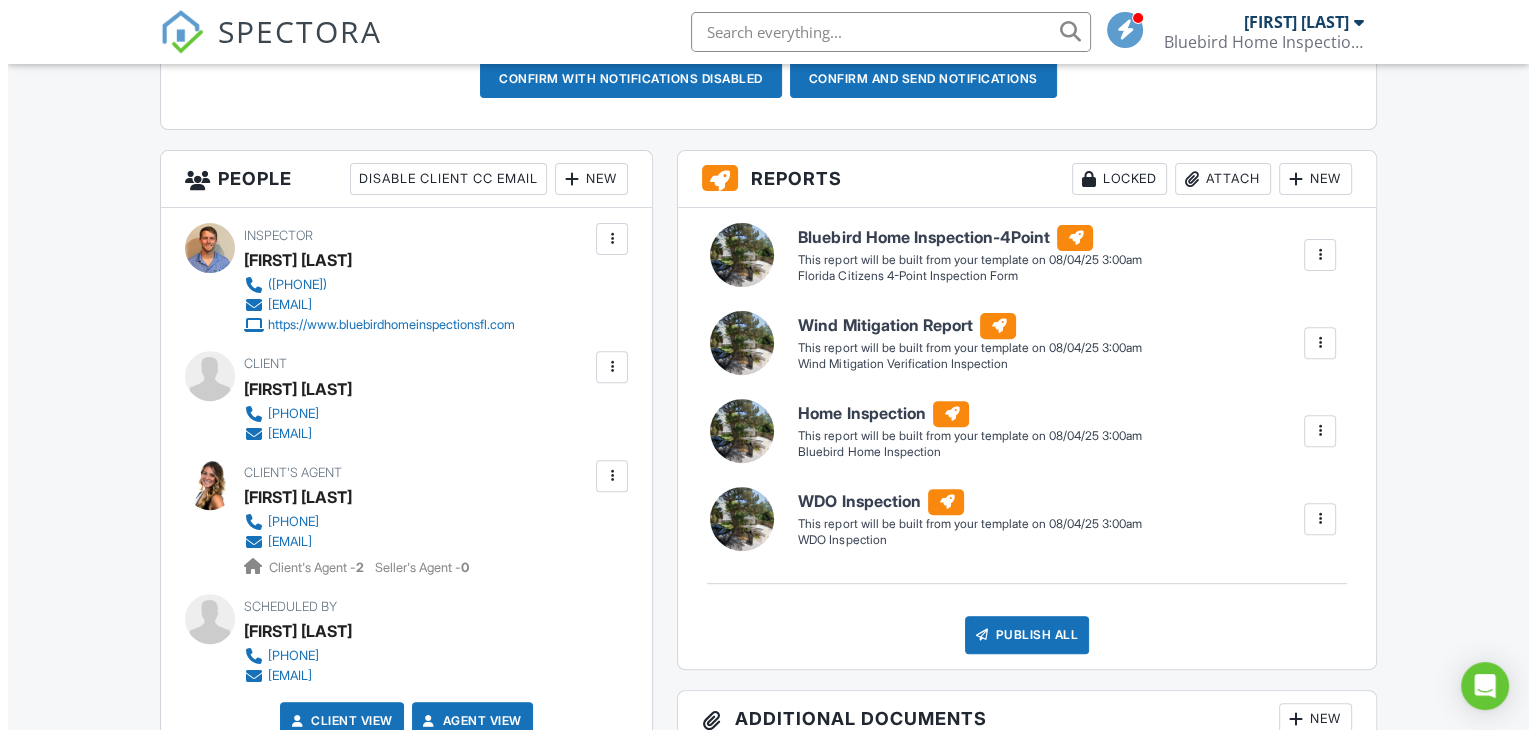 scroll, scrollTop: 623, scrollLeft: 0, axis: vertical 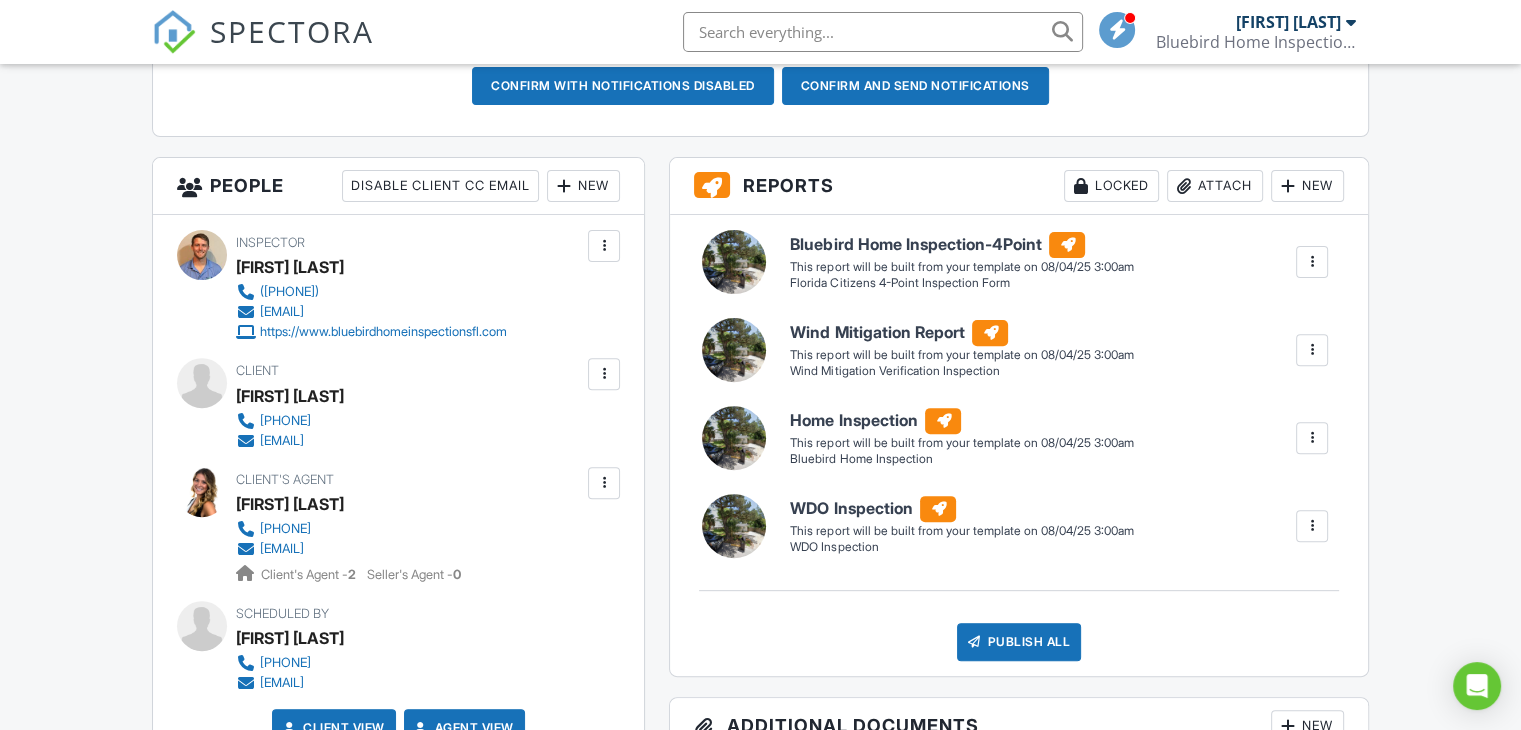 click on "New" at bounding box center (583, 186) 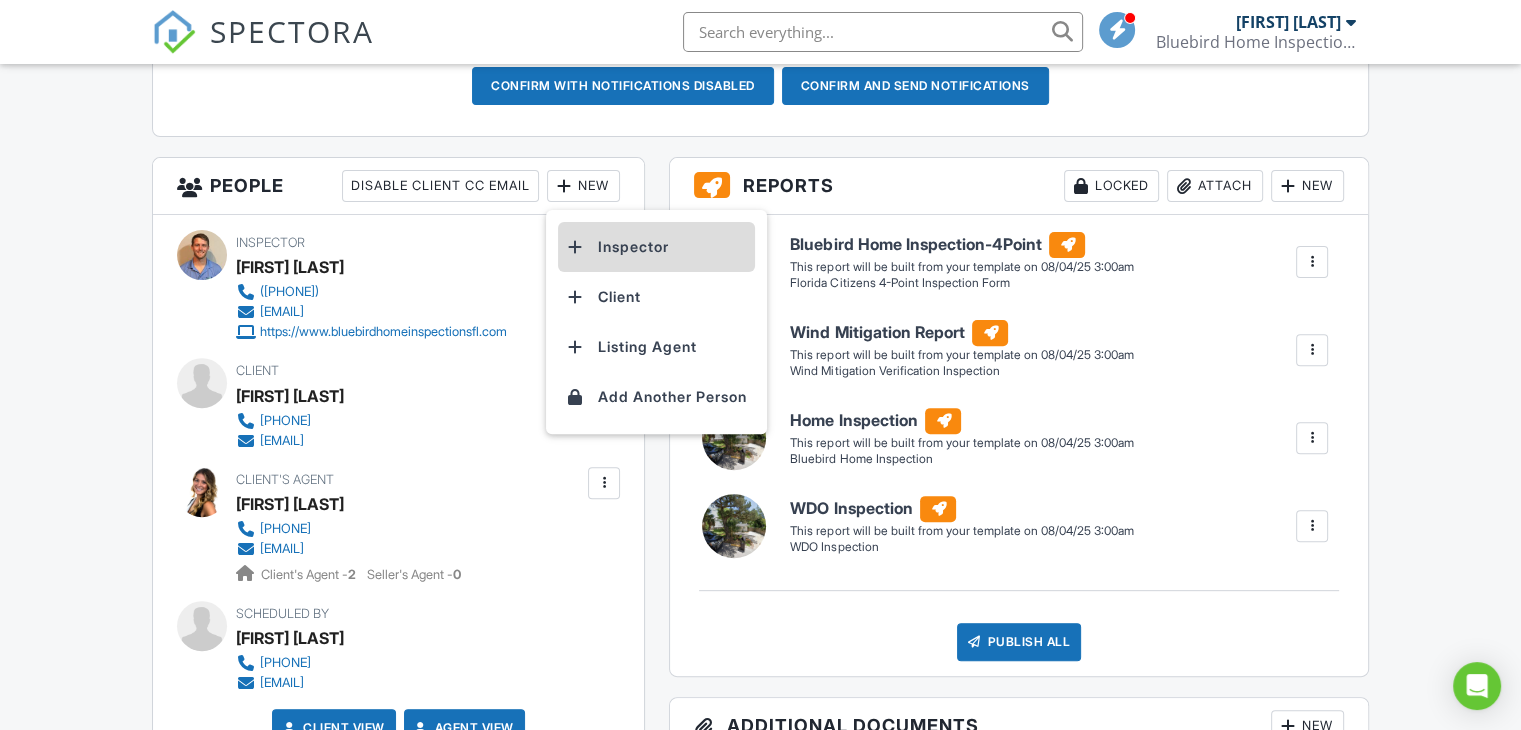 click on "Inspector" at bounding box center [656, 247] 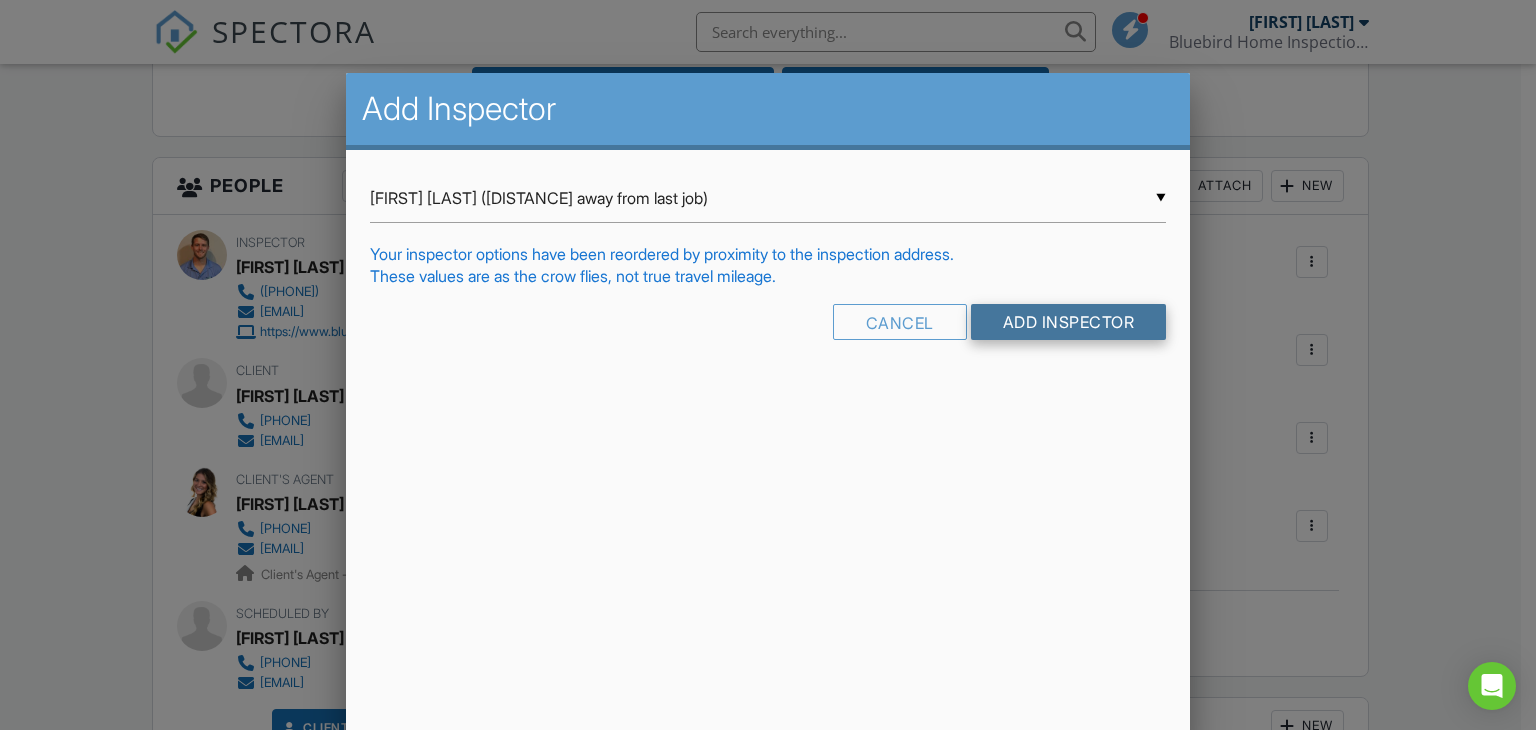 click on "Add Inspector" at bounding box center [1069, 322] 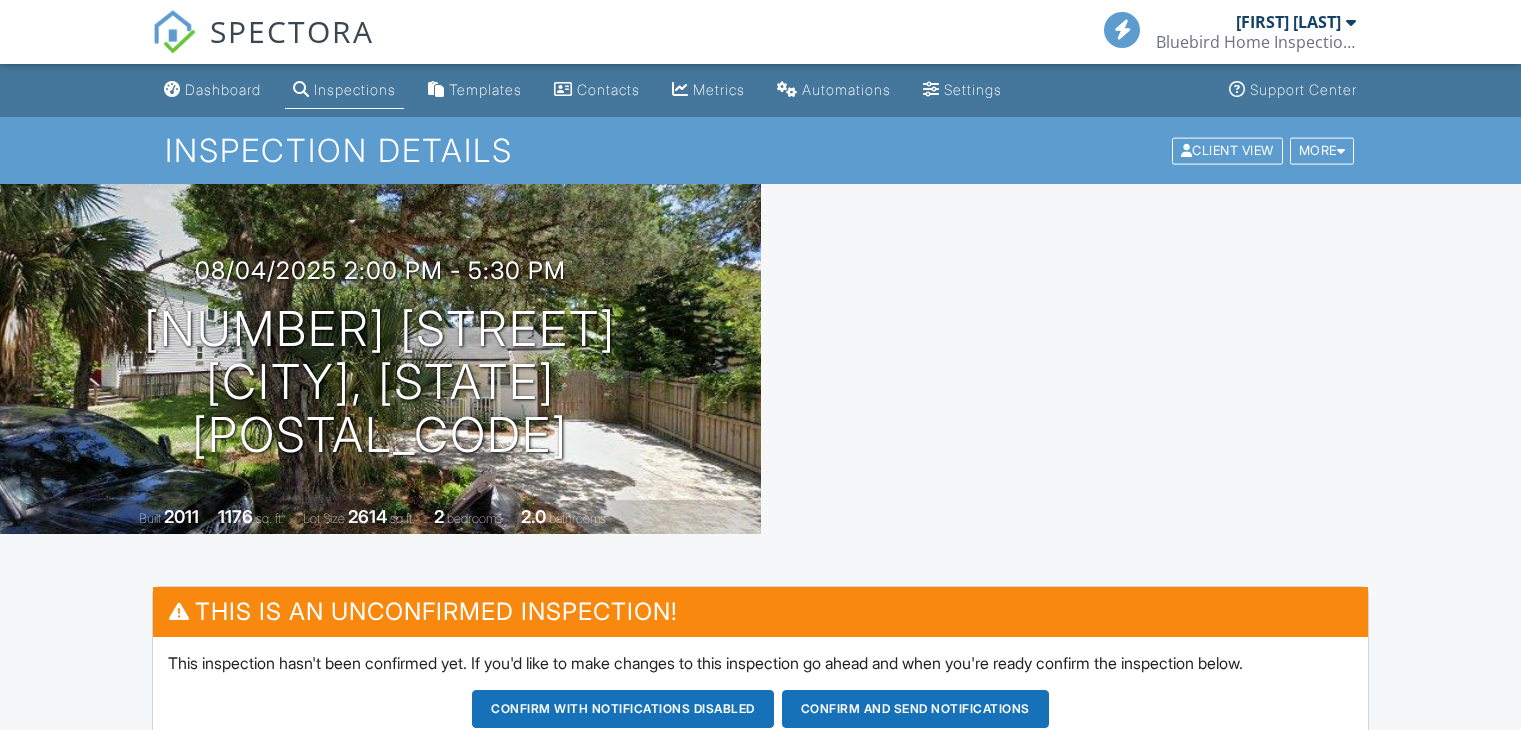 scroll, scrollTop: 0, scrollLeft: 0, axis: both 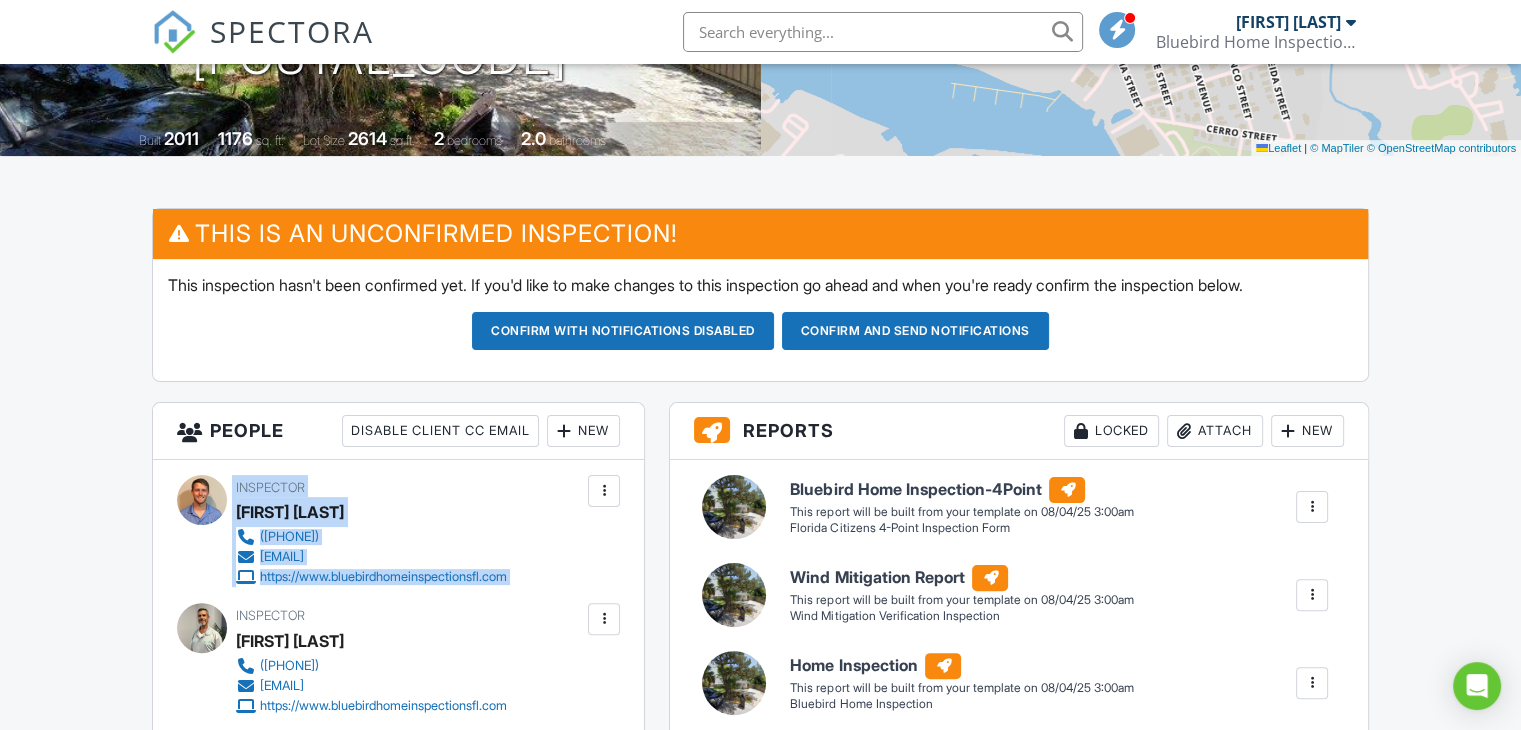 drag, startPoint x: 196, startPoint y: 630, endPoint x: 203, endPoint y: 490, distance: 140.1749 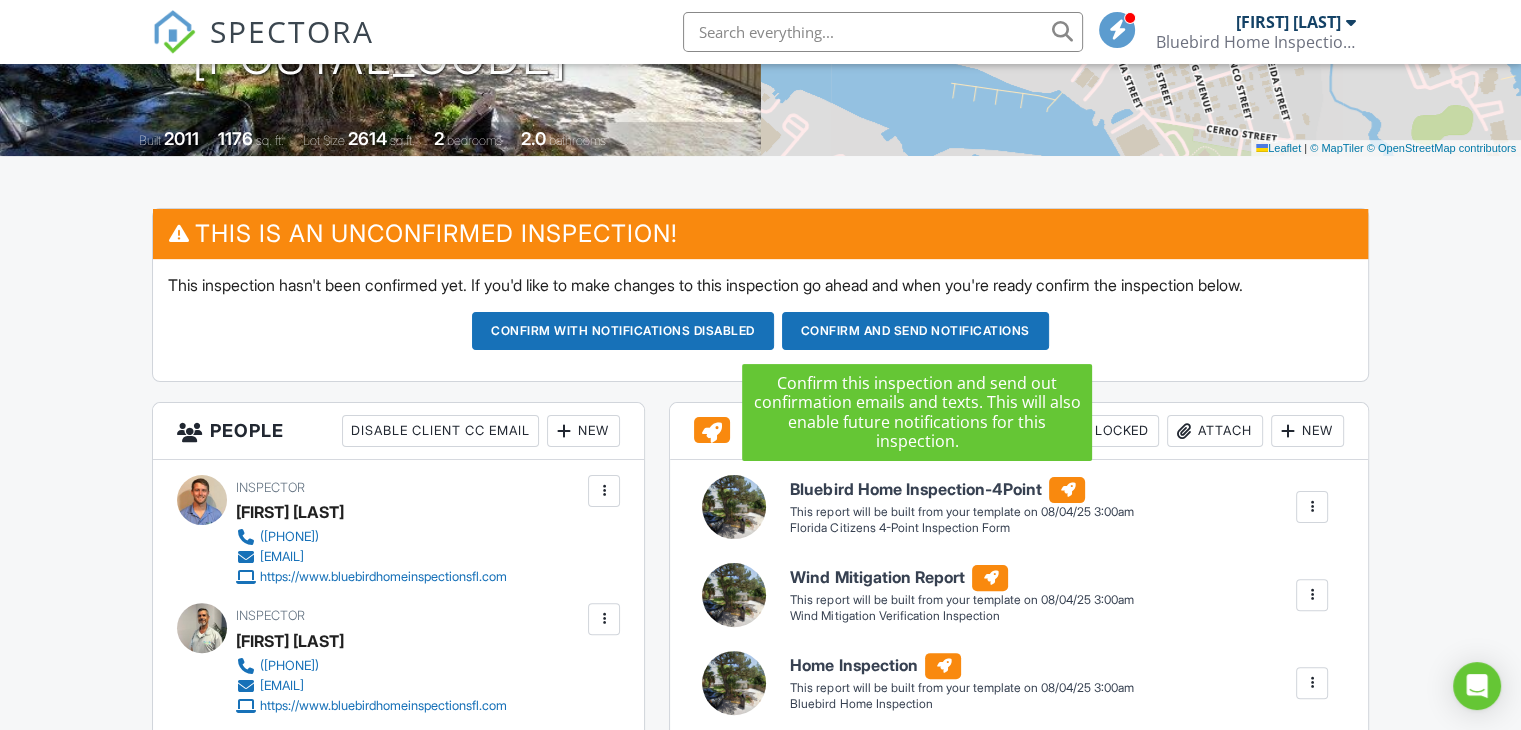 click on "Confirm and send notifications" at bounding box center [623, 331] 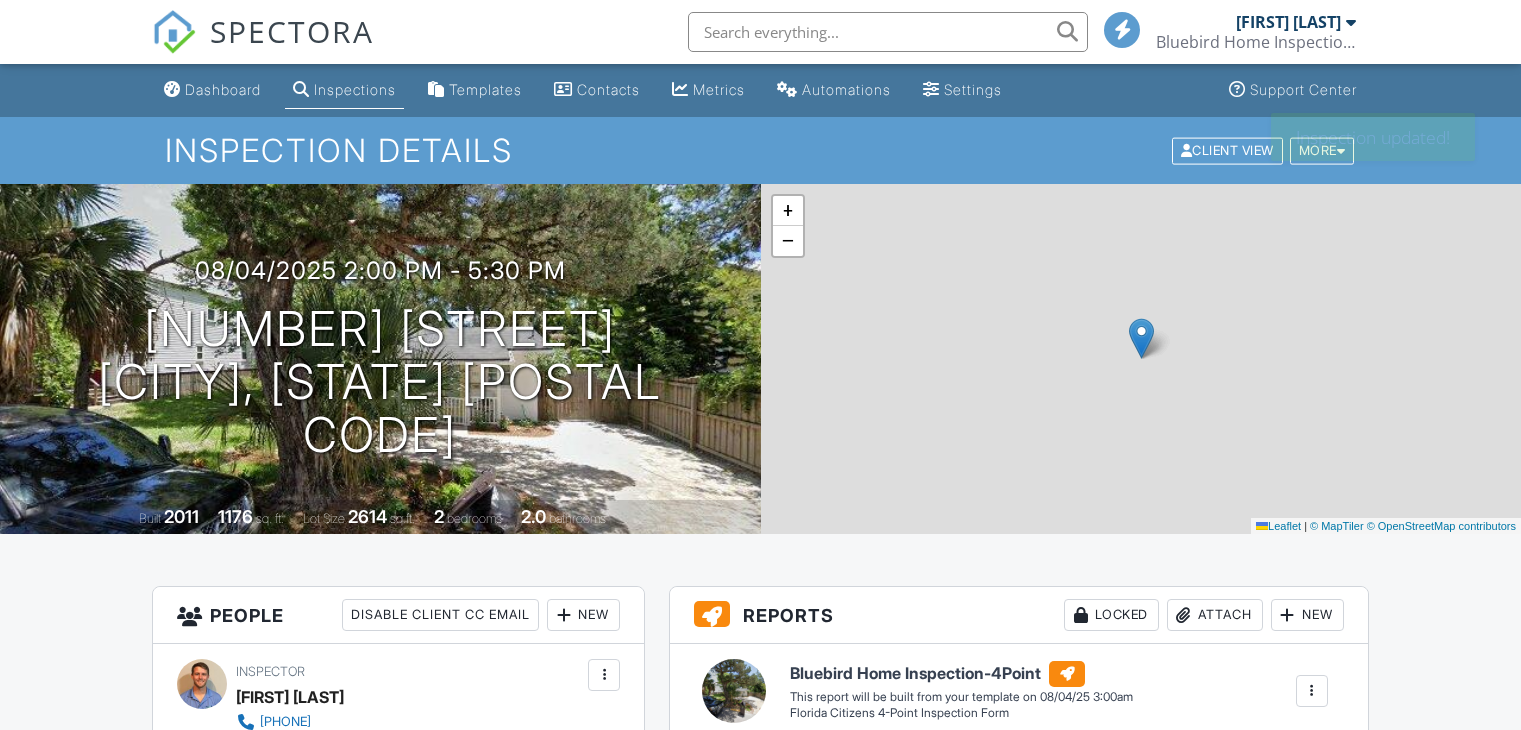 scroll, scrollTop: 0, scrollLeft: 0, axis: both 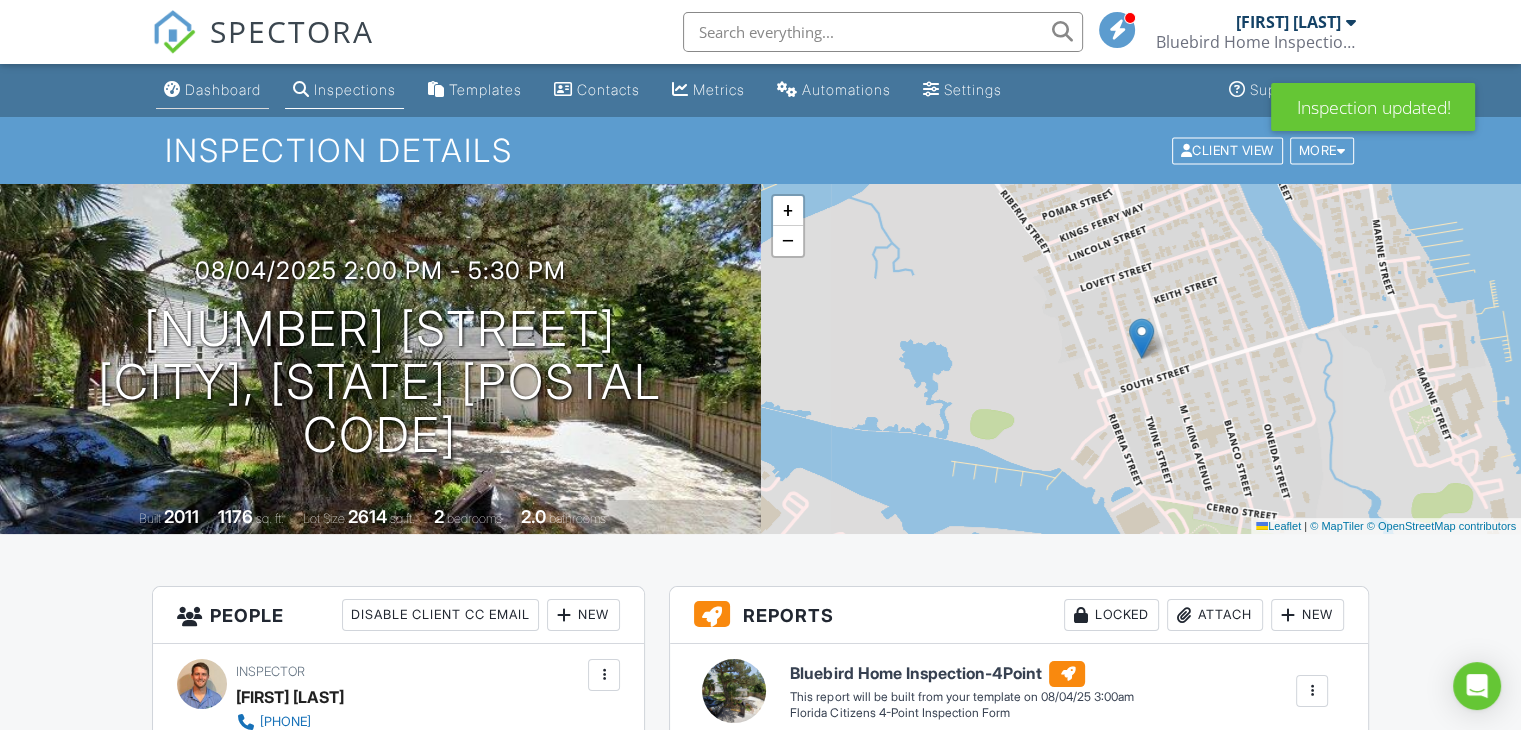 click on "Dashboard" at bounding box center (223, 89) 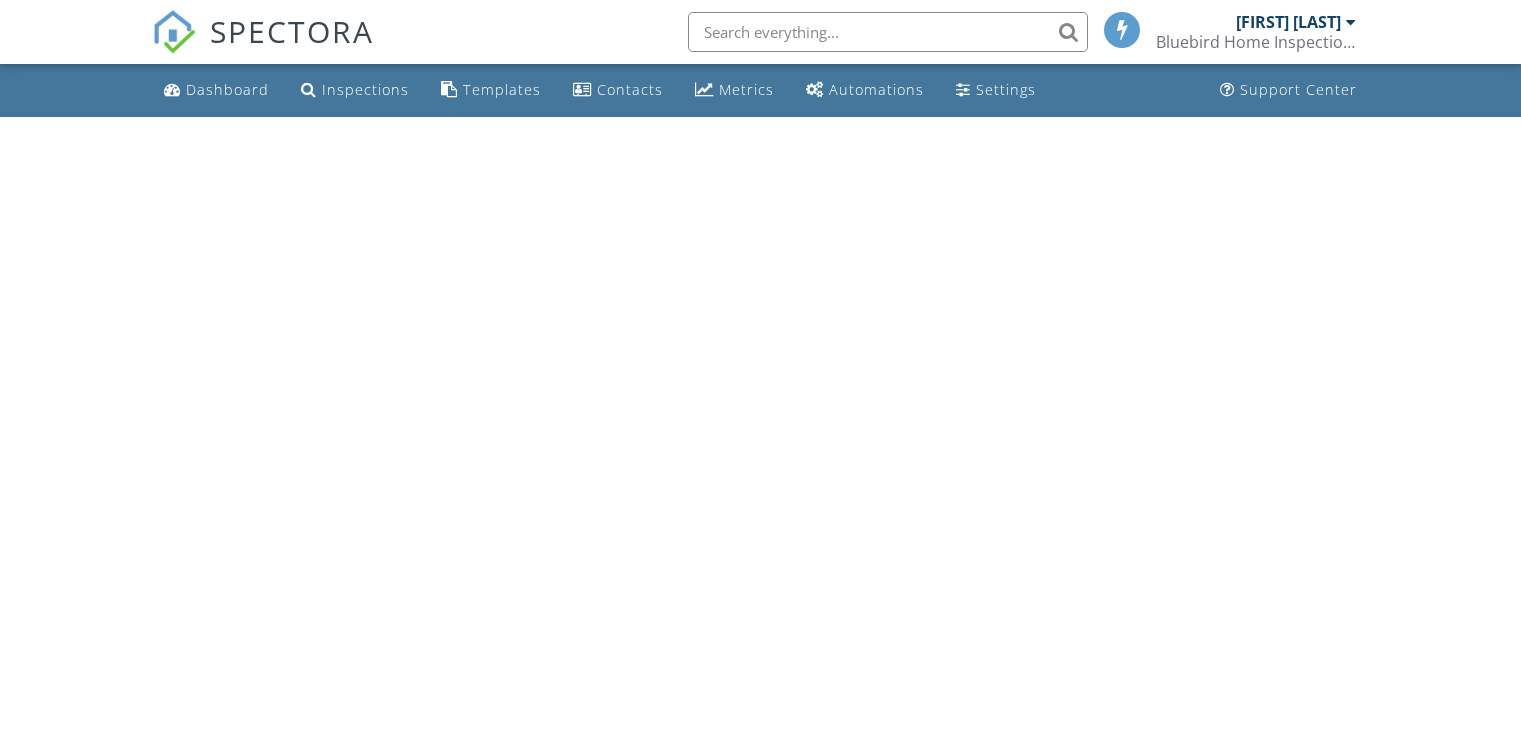 scroll, scrollTop: 0, scrollLeft: 0, axis: both 